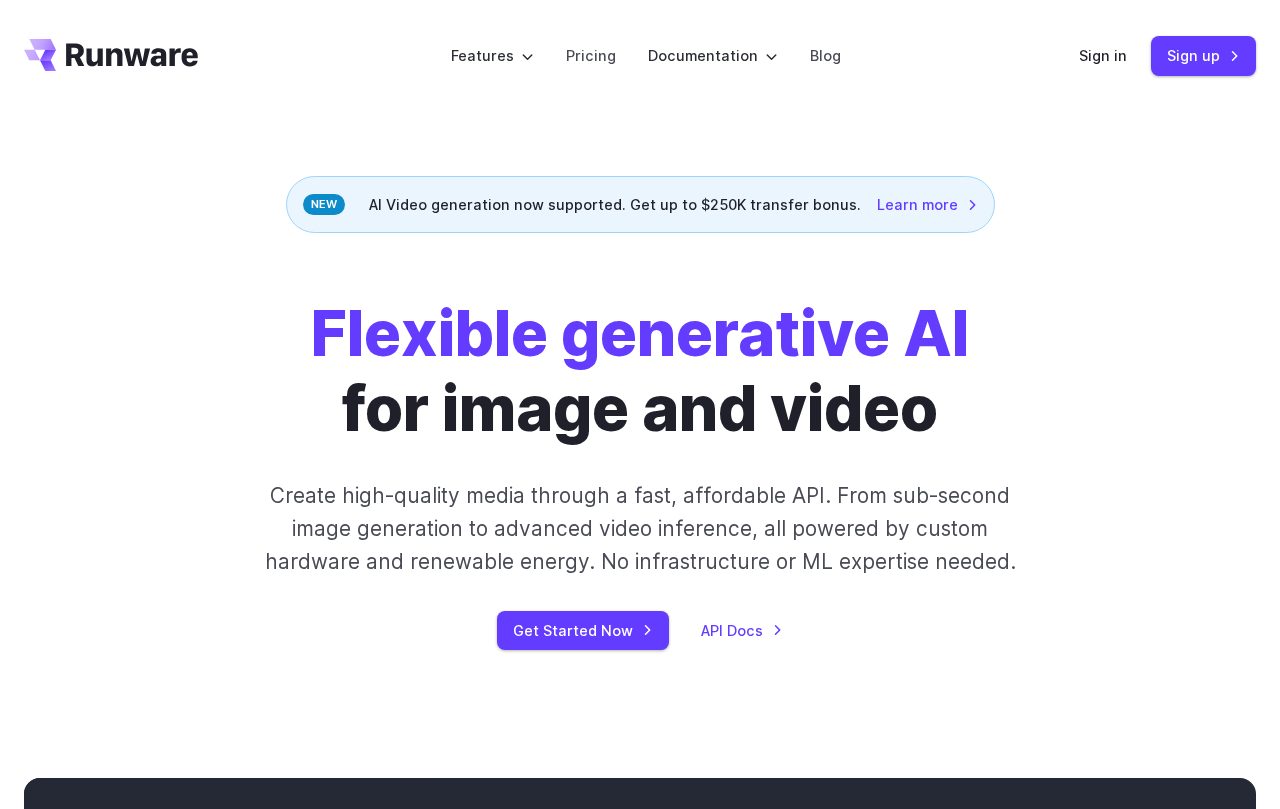 scroll, scrollTop: 0, scrollLeft: 0, axis: both 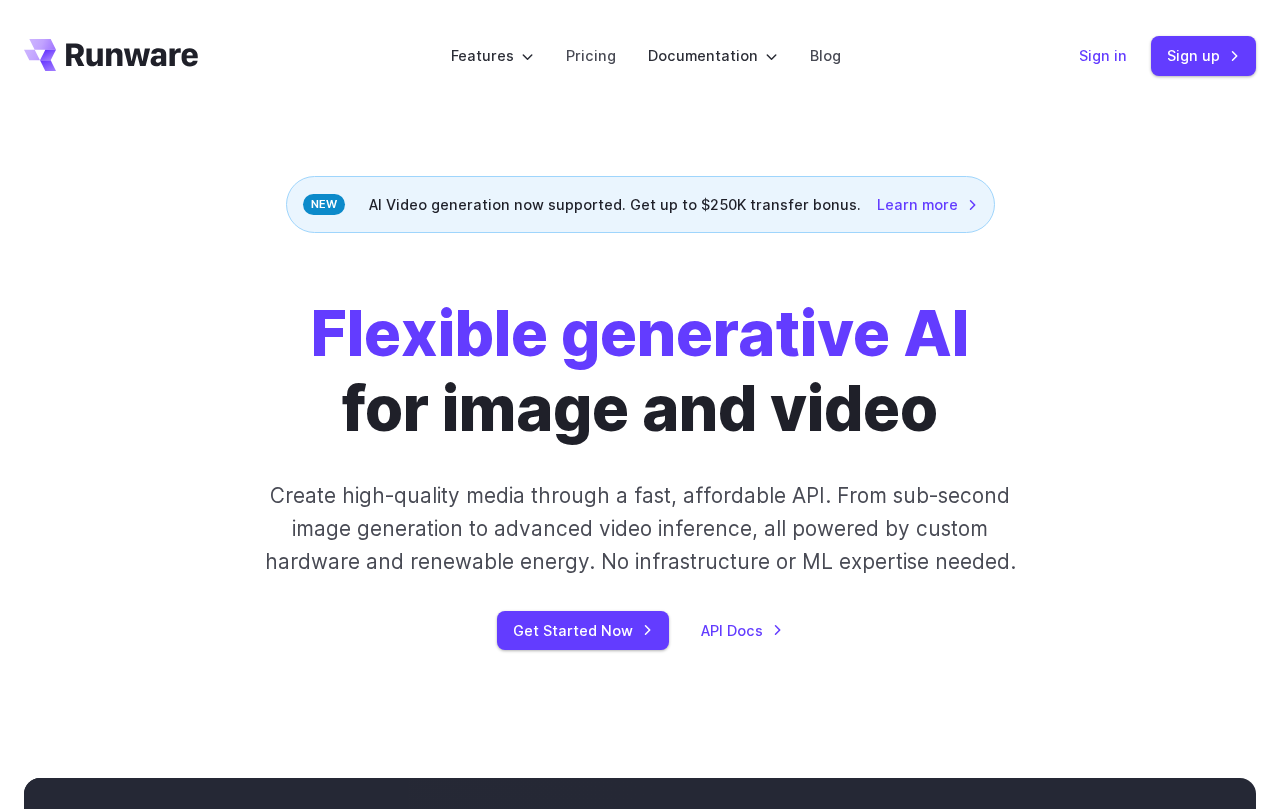 click on "Sign in" at bounding box center (1103, 55) 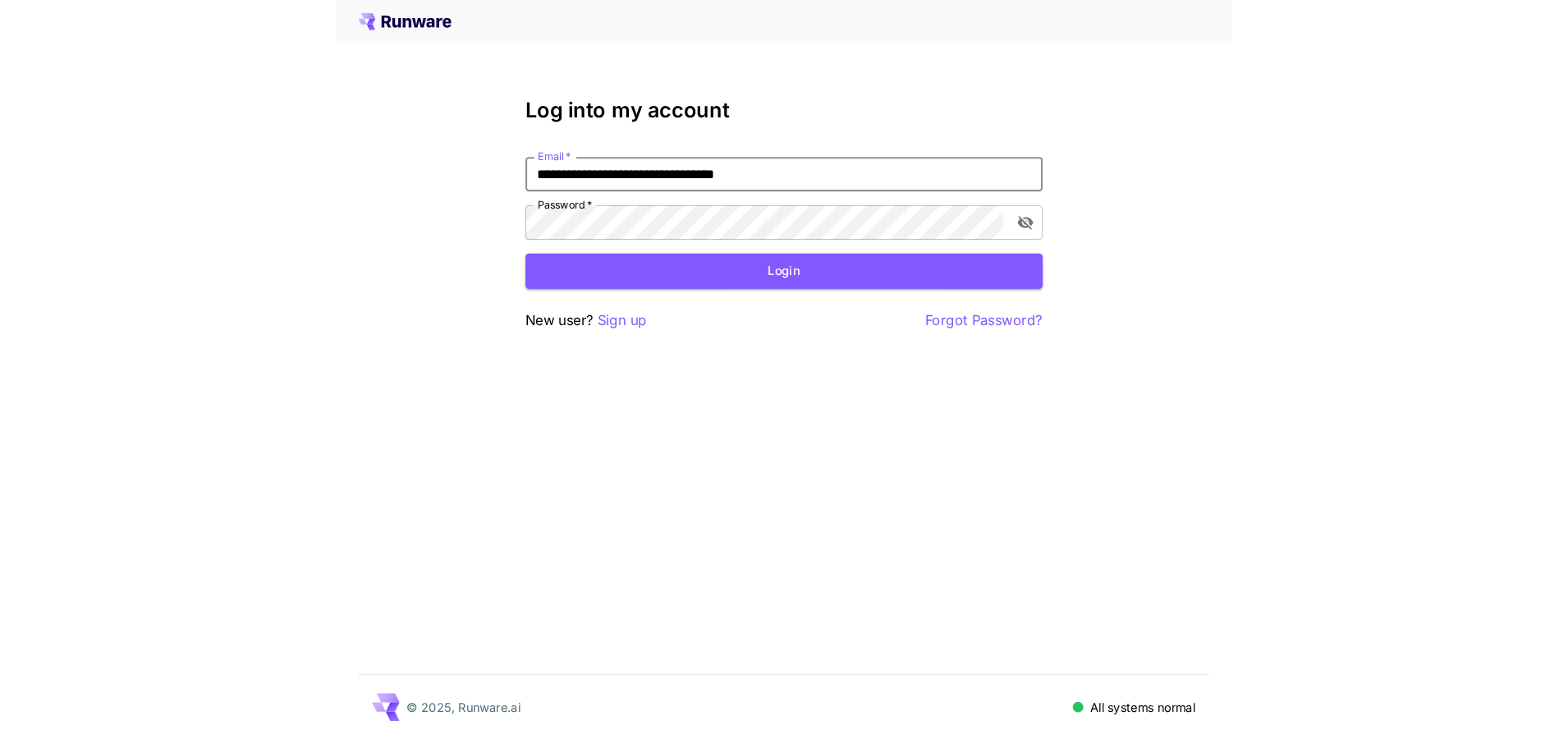 scroll, scrollTop: 0, scrollLeft: 0, axis: both 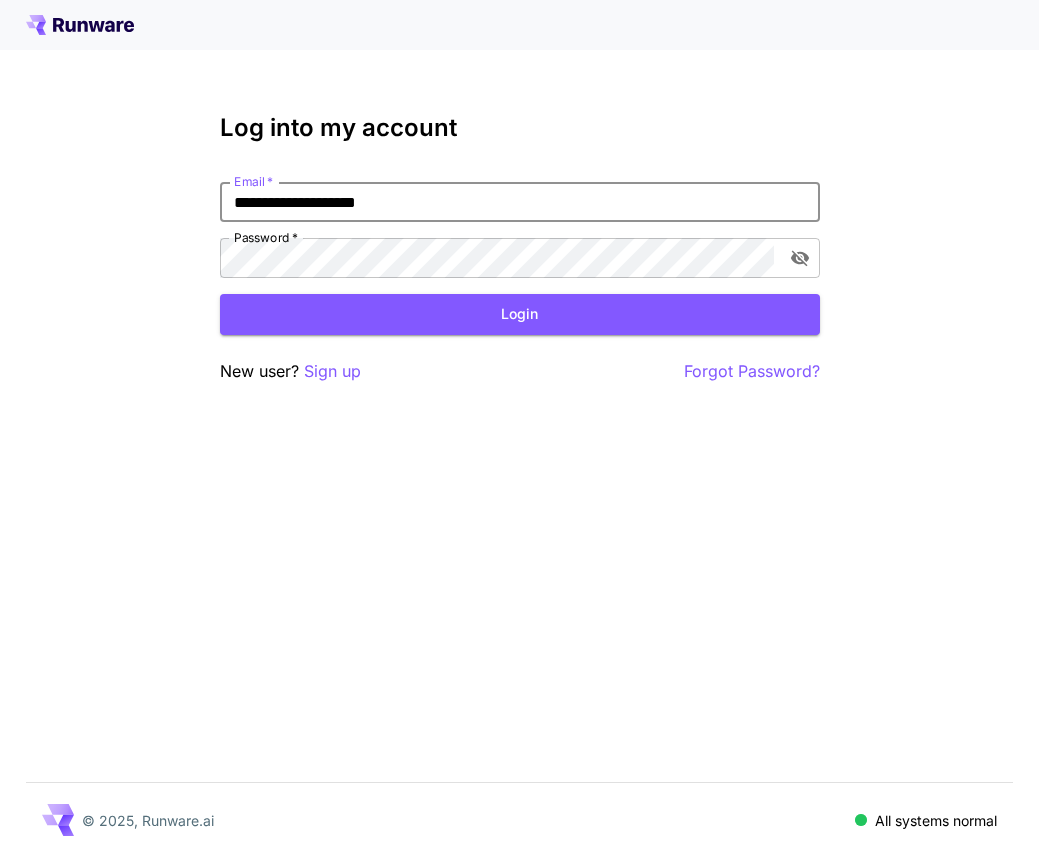 type on "**********" 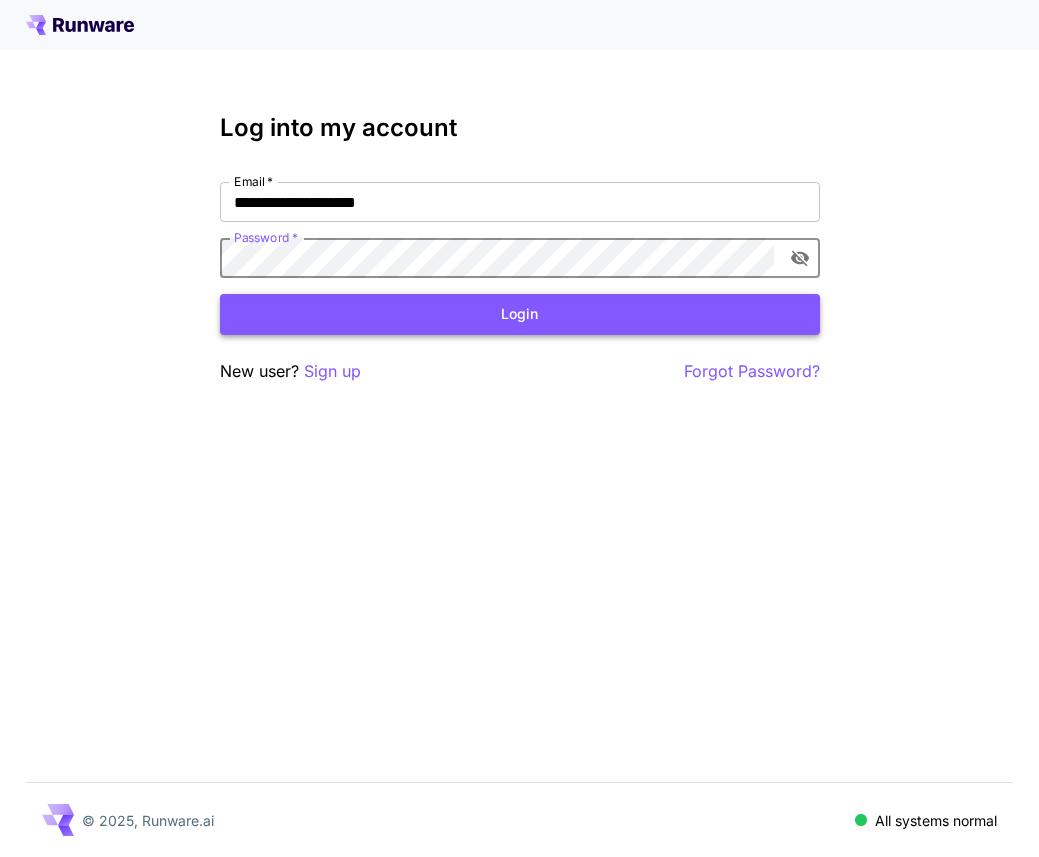 click on "Login" at bounding box center (520, 314) 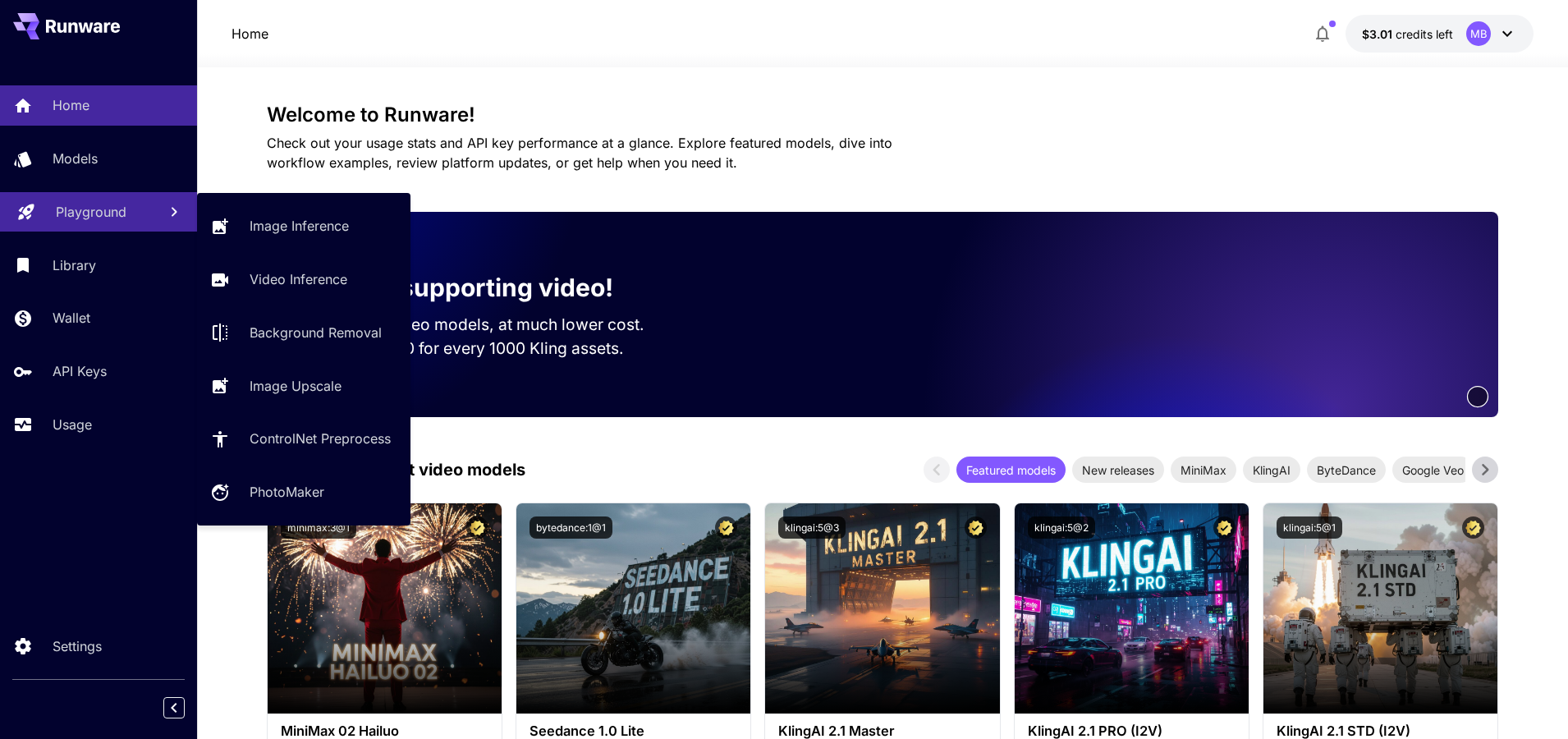 click on "Playground" at bounding box center (100, 212) 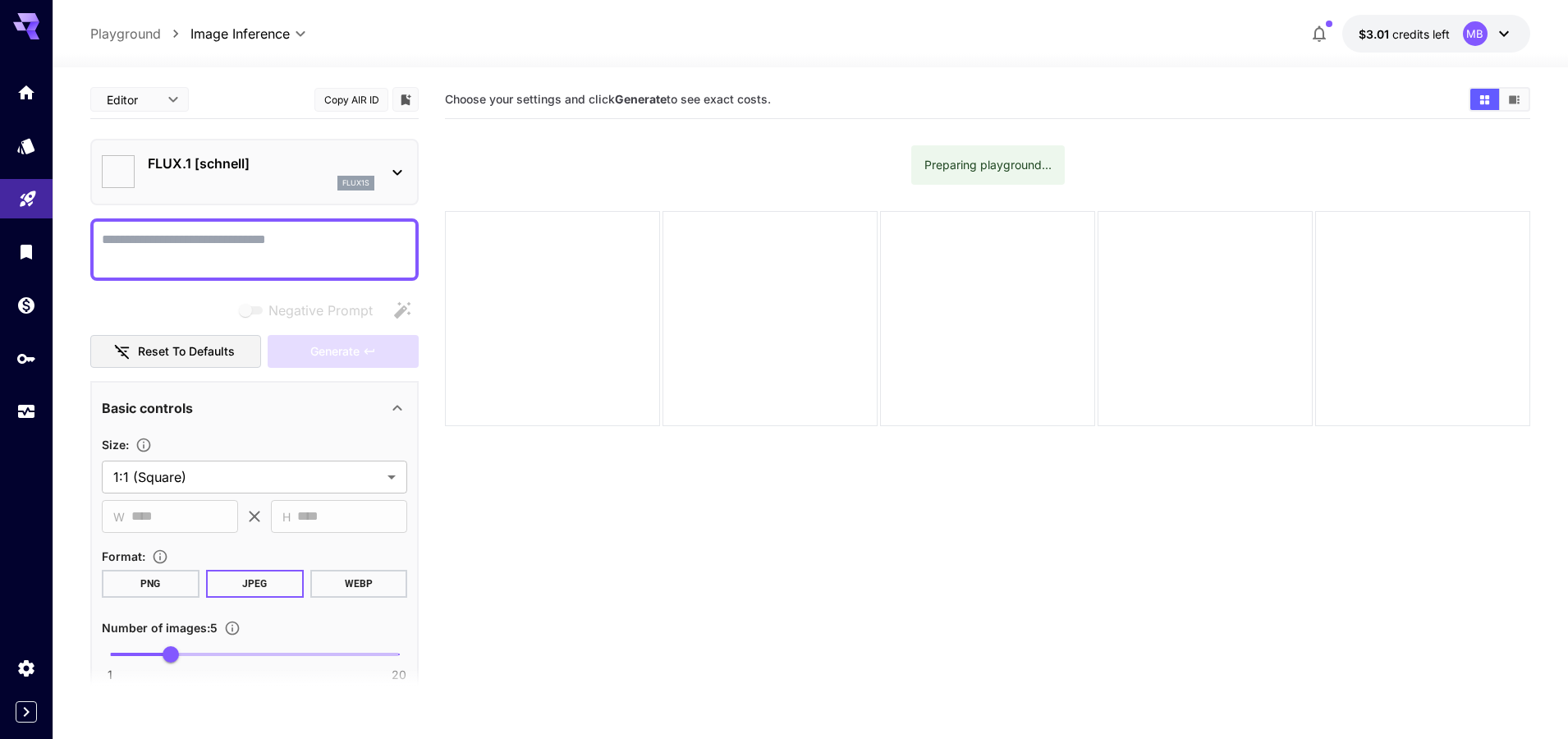 type on "**********" 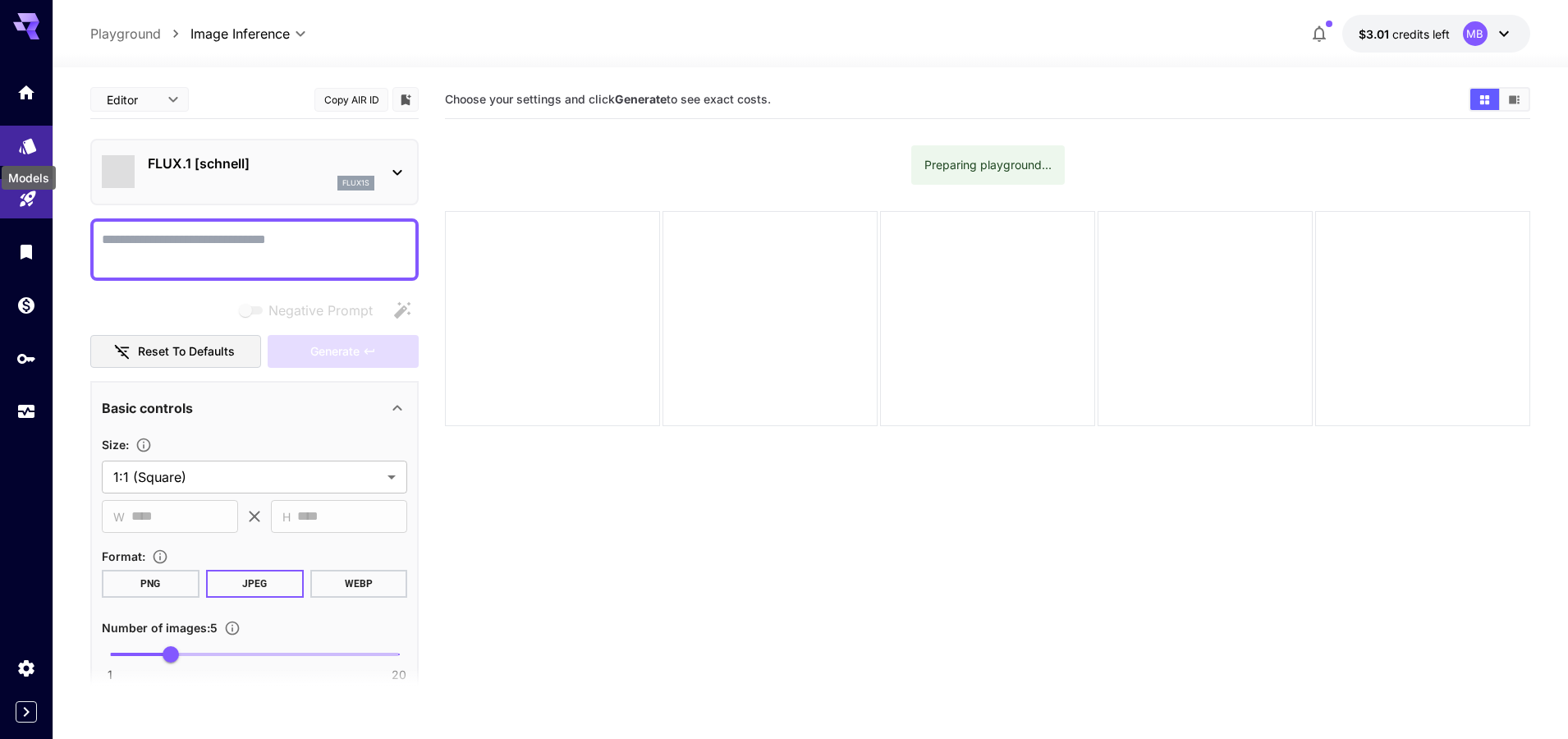 click 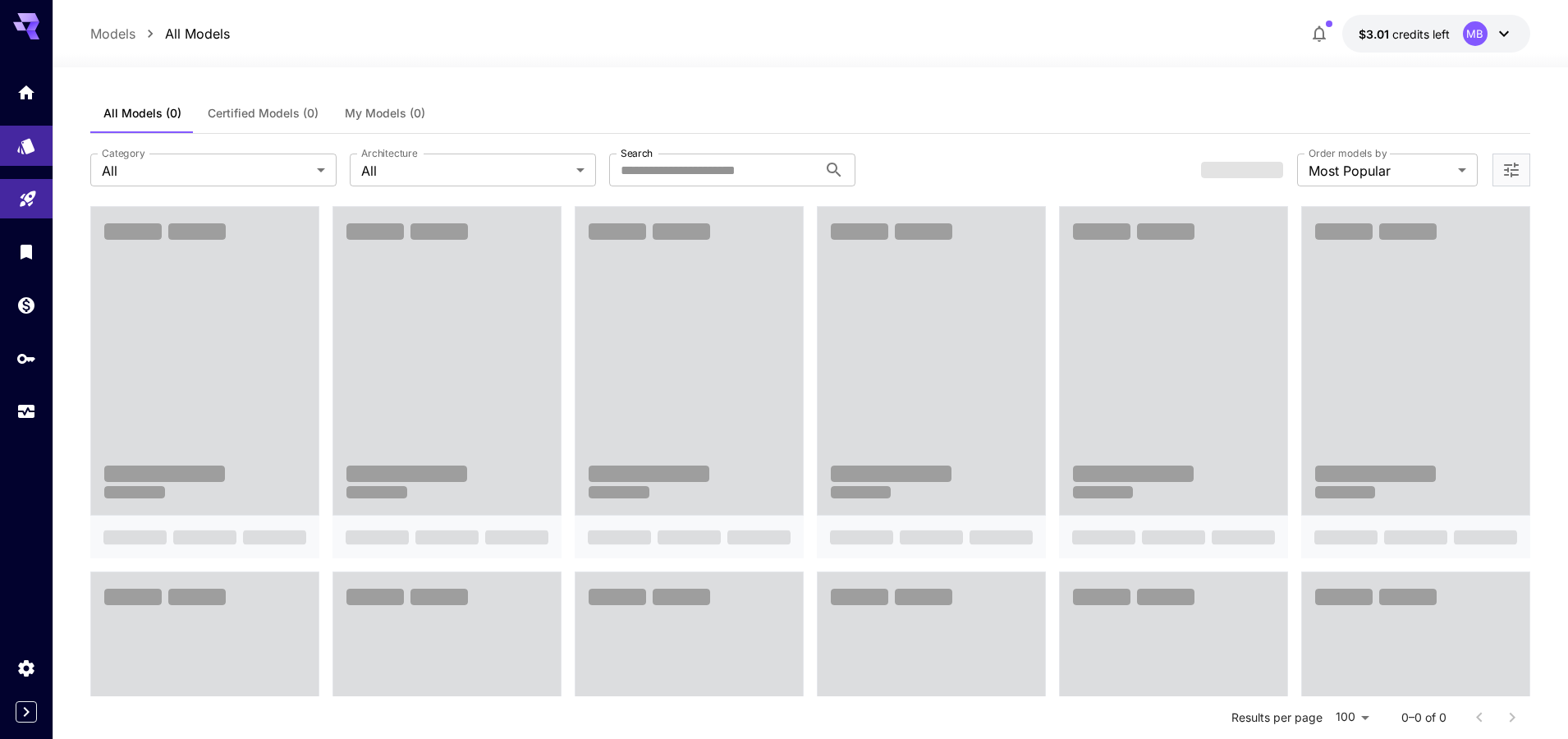click on "MB" at bounding box center [1488, 34] 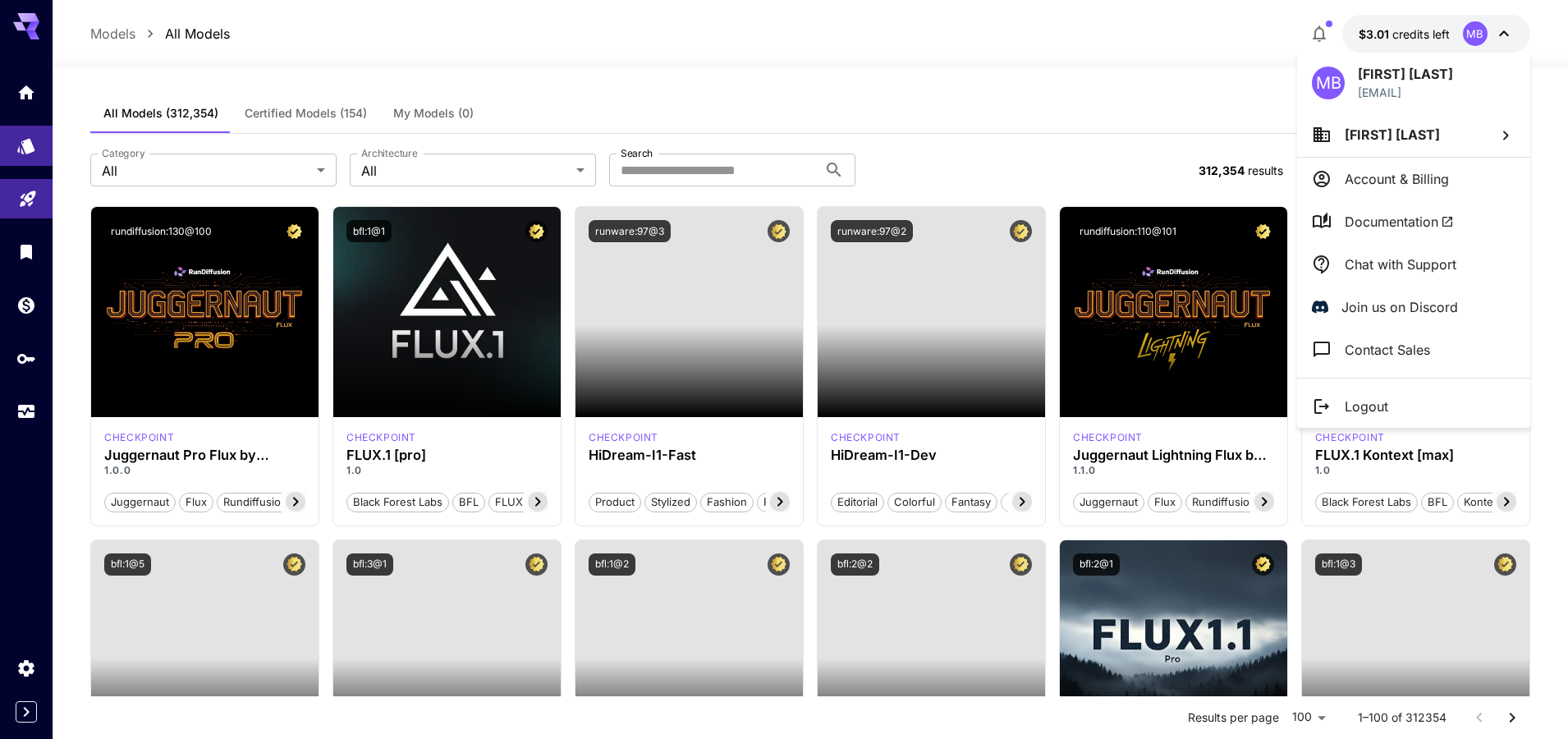 click on "[FIRST] [LAST]" at bounding box center (1392, 135) 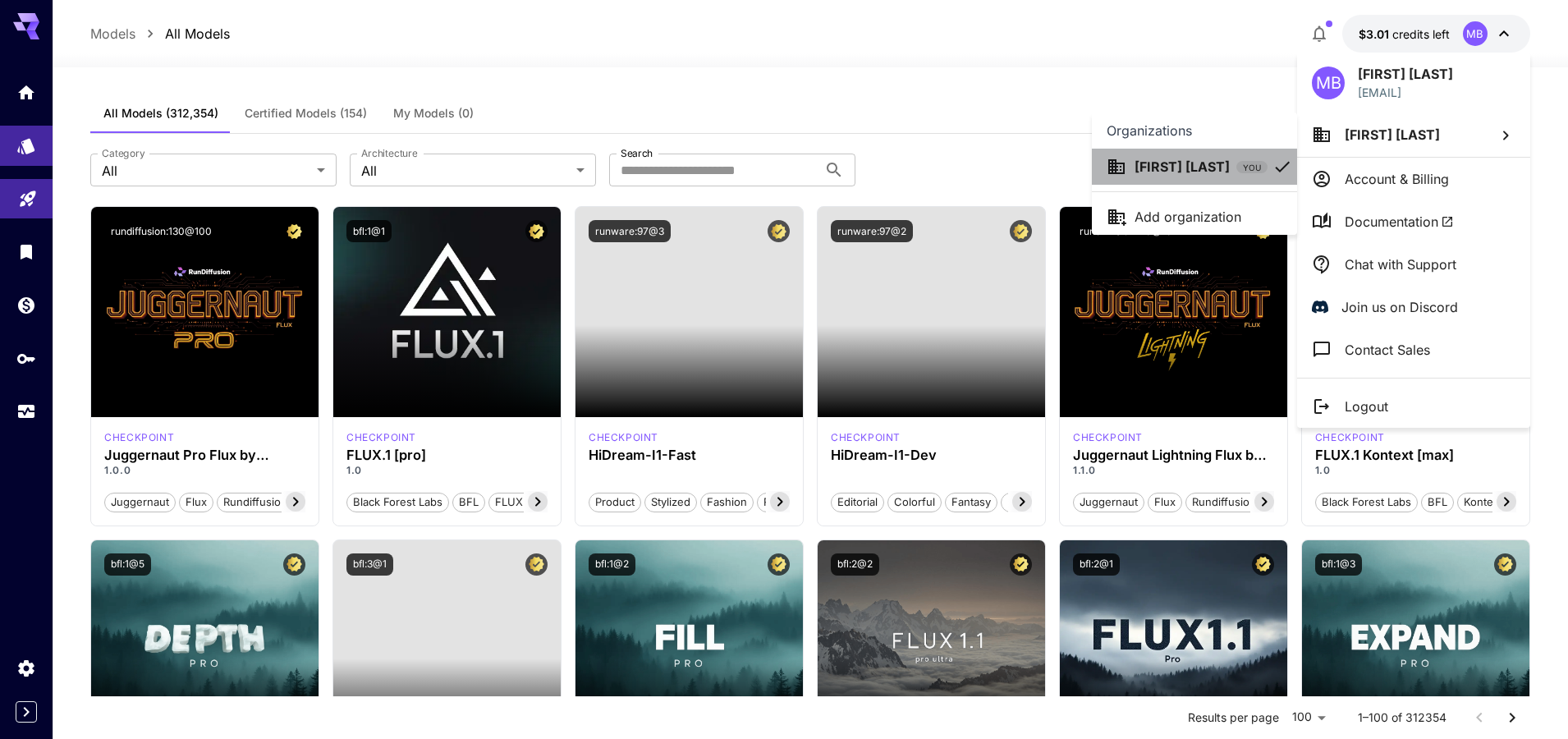 click on "YOU" at bounding box center (1252, 168) 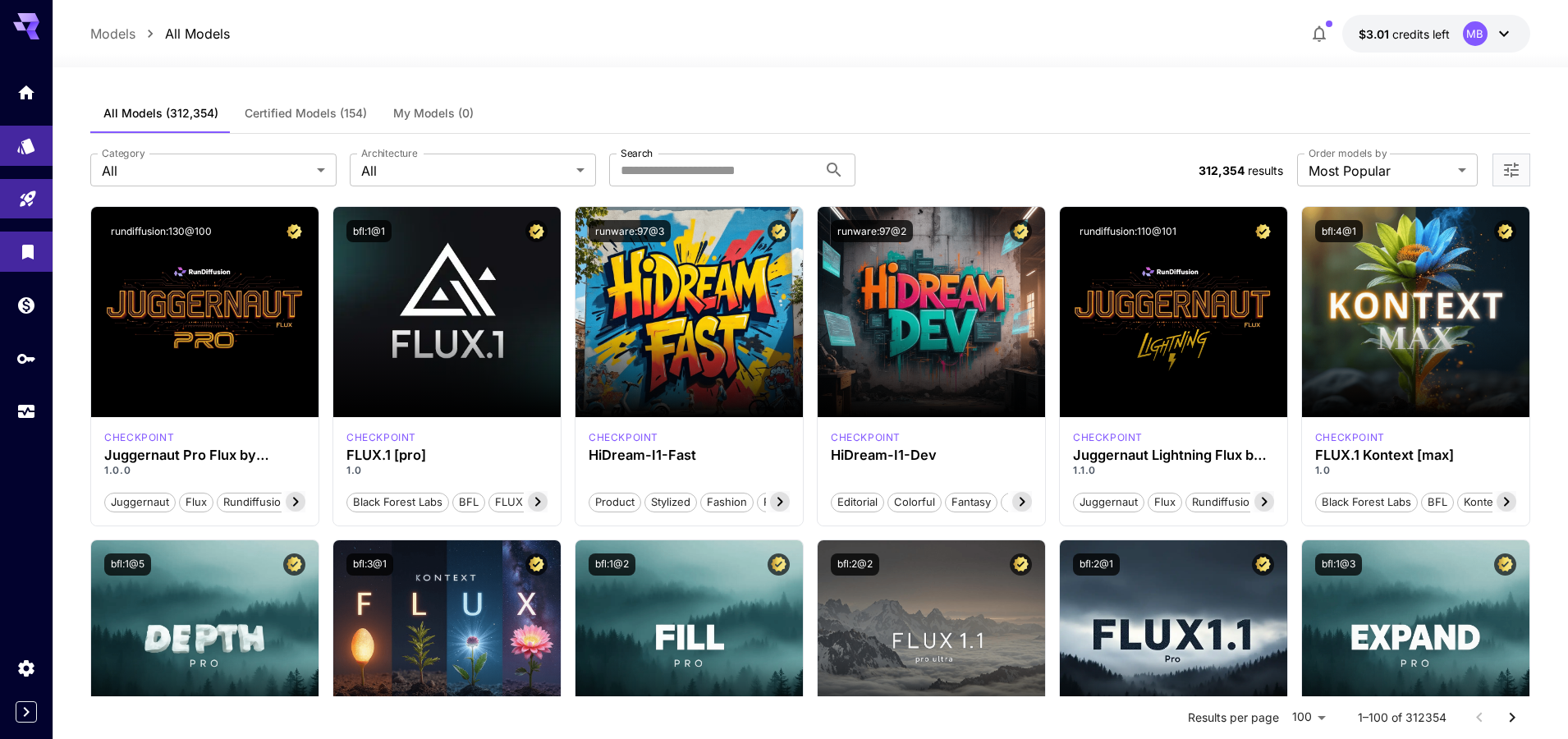 click at bounding box center [26, 251] 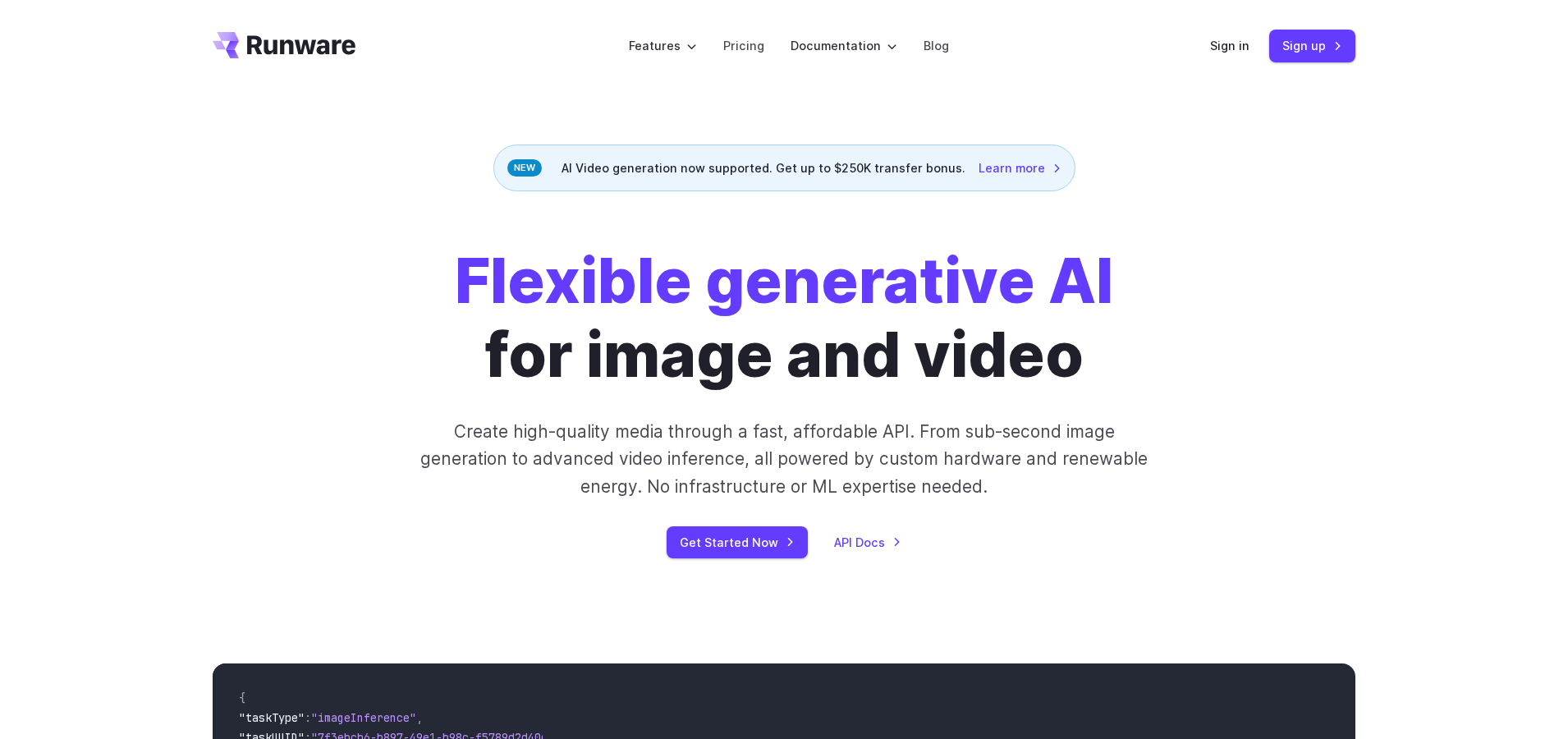 scroll, scrollTop: 0, scrollLeft: 0, axis: both 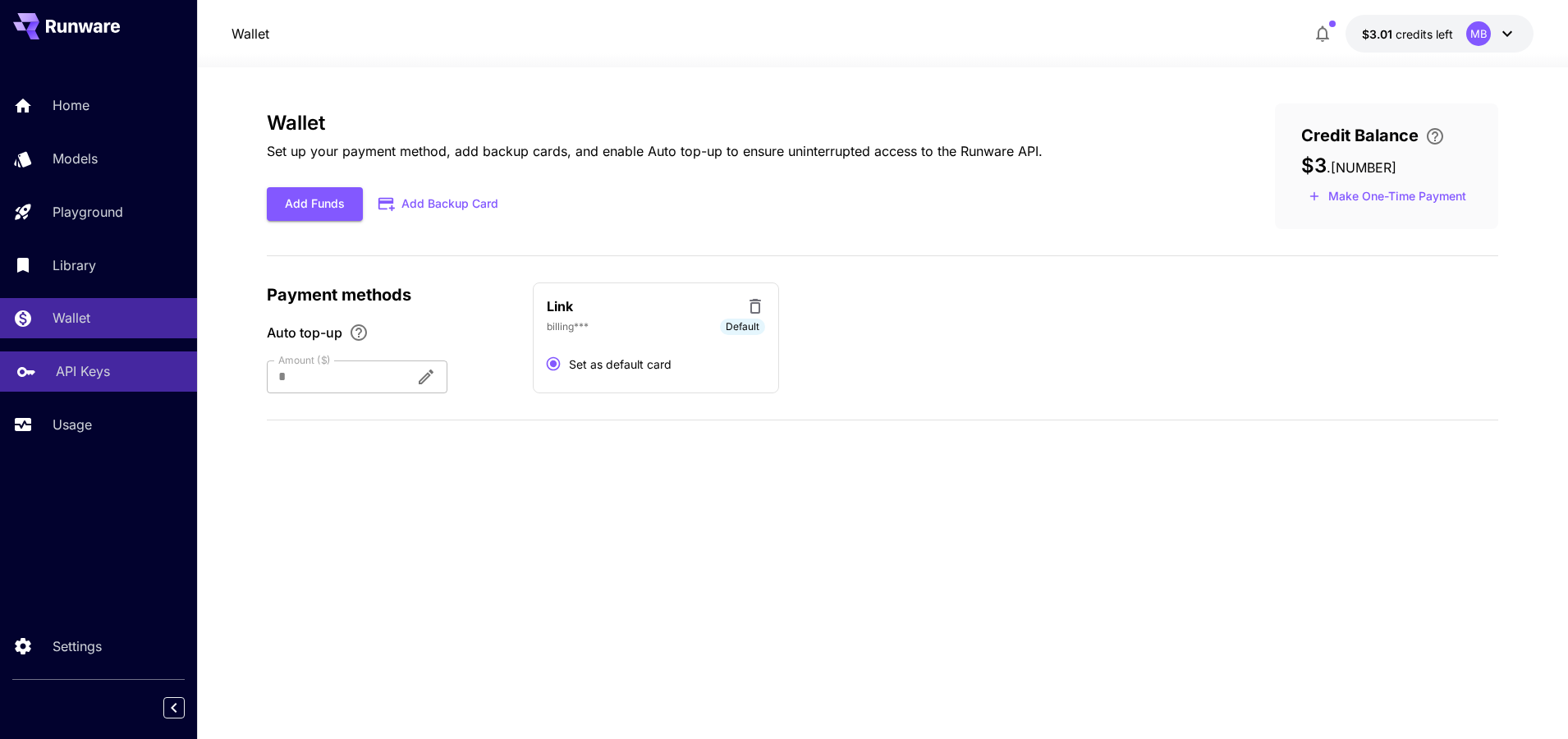 click on "API Keys" at bounding box center (120, 371) 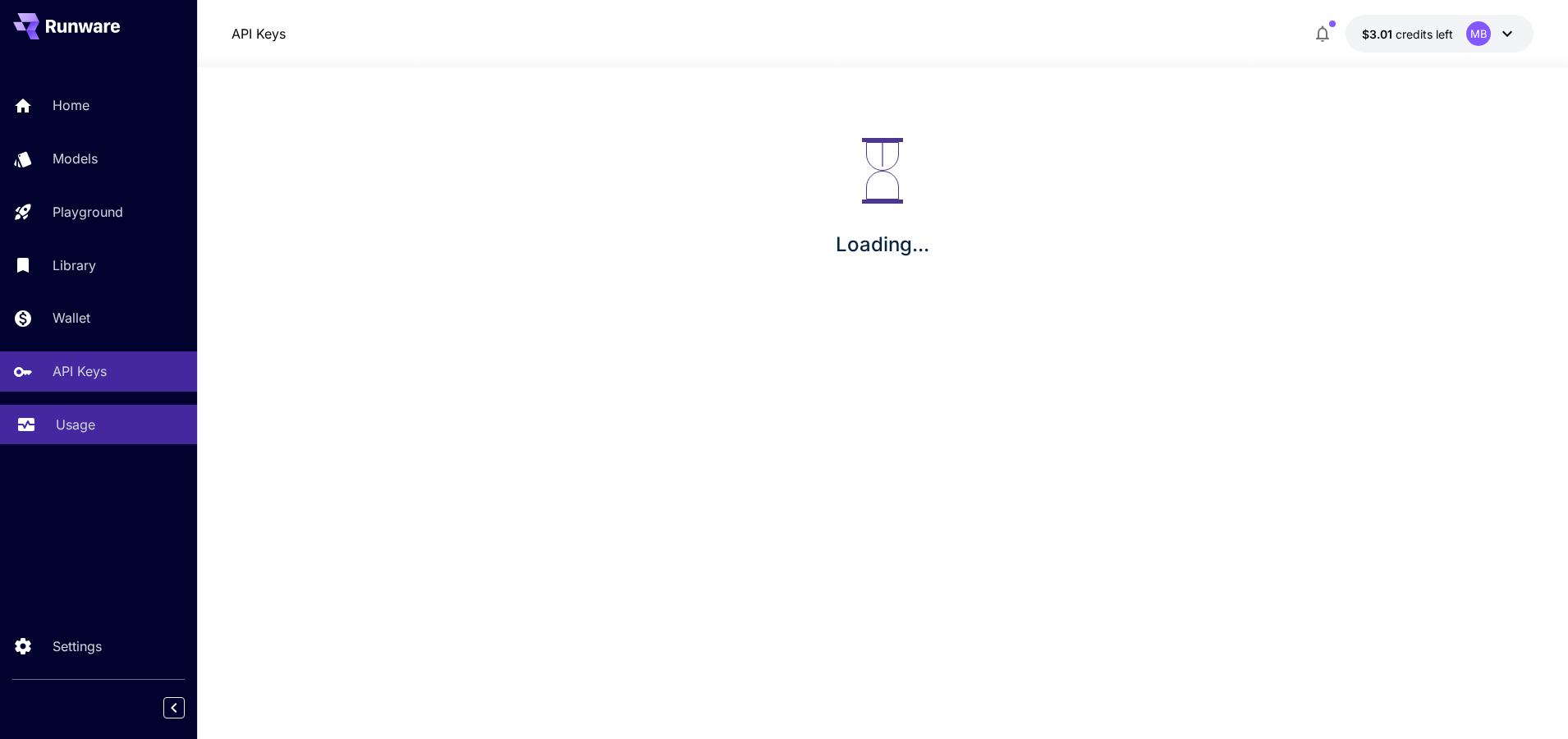 click on "Usage" at bounding box center (120, 425) 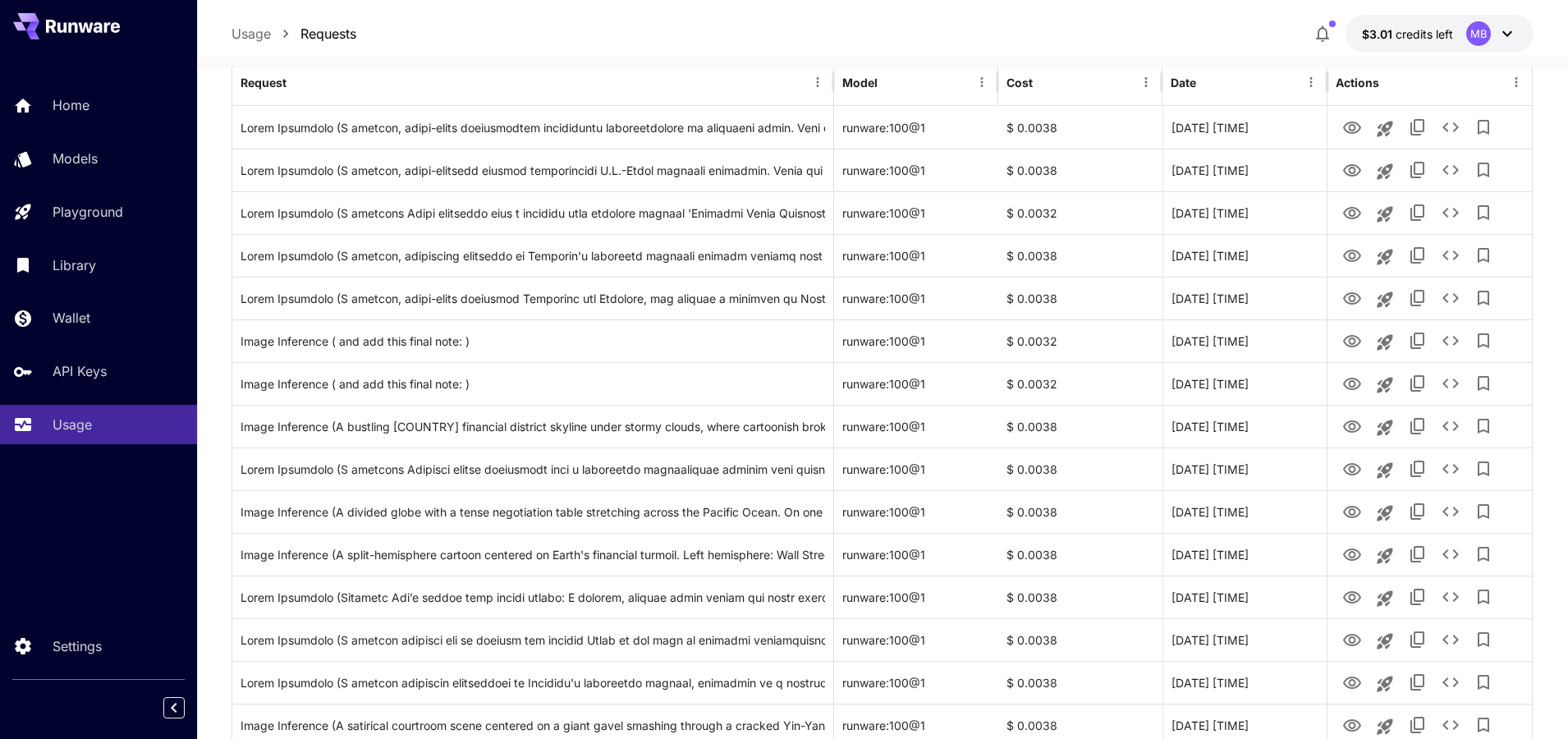 scroll, scrollTop: 0, scrollLeft: 0, axis: both 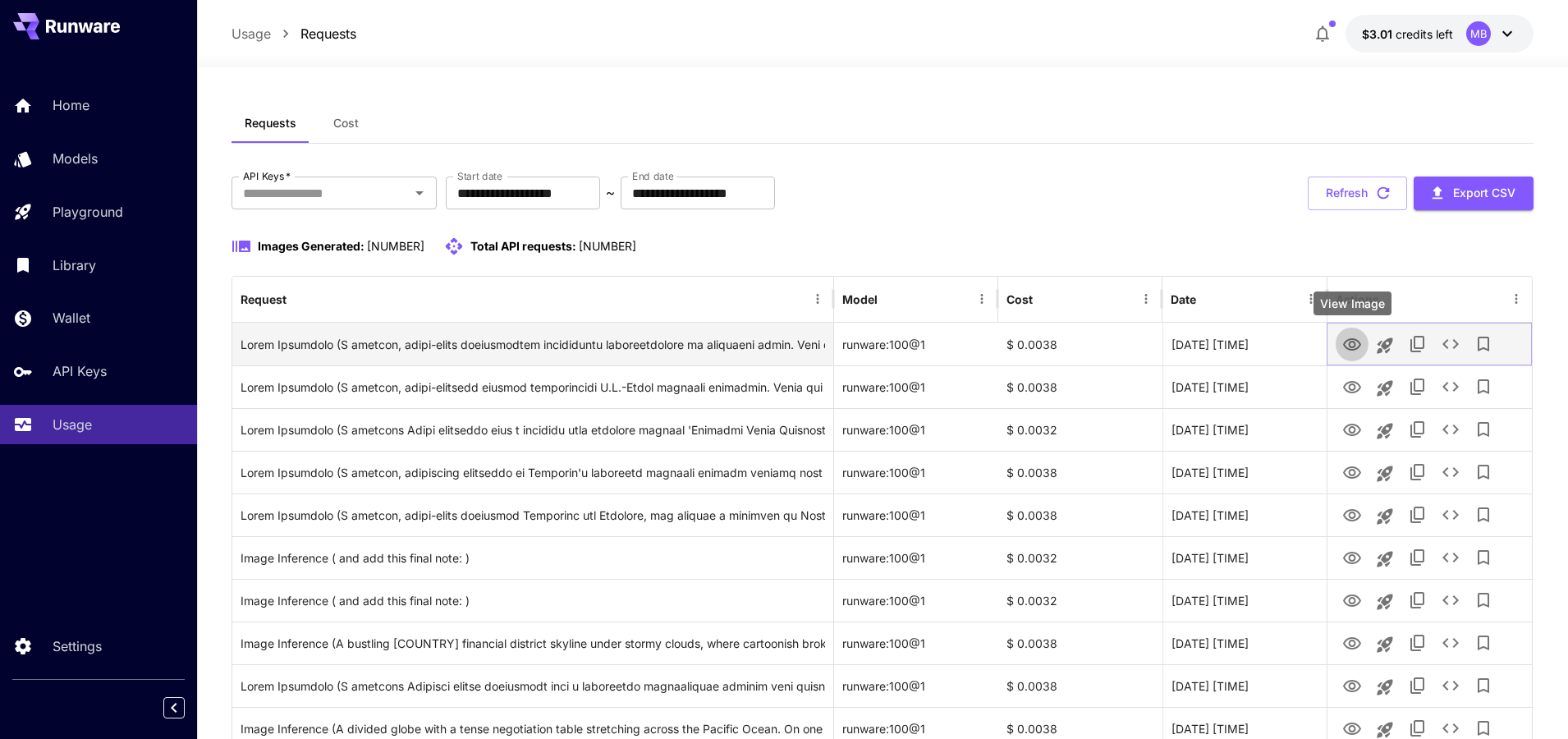 click 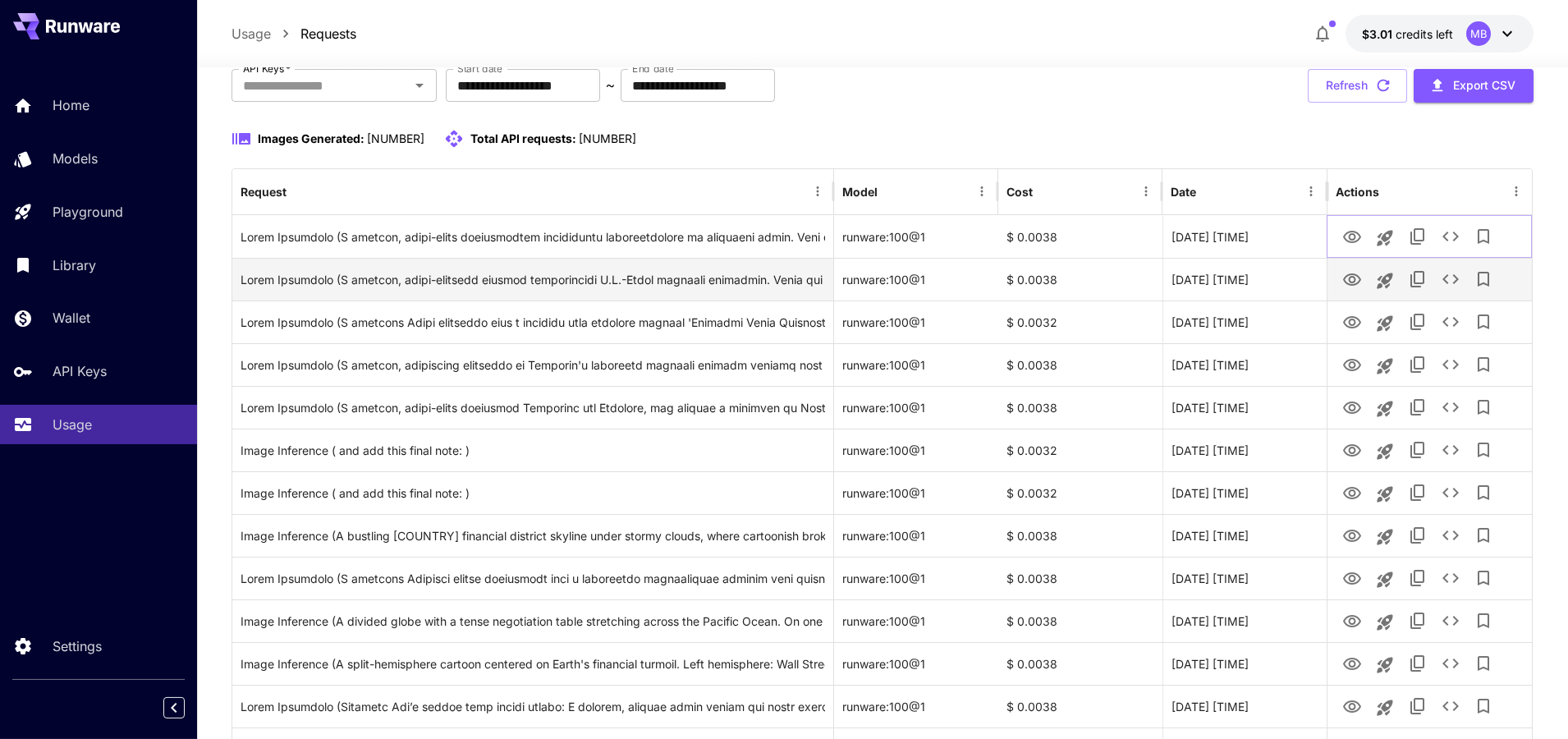 scroll, scrollTop: 108, scrollLeft: 0, axis: vertical 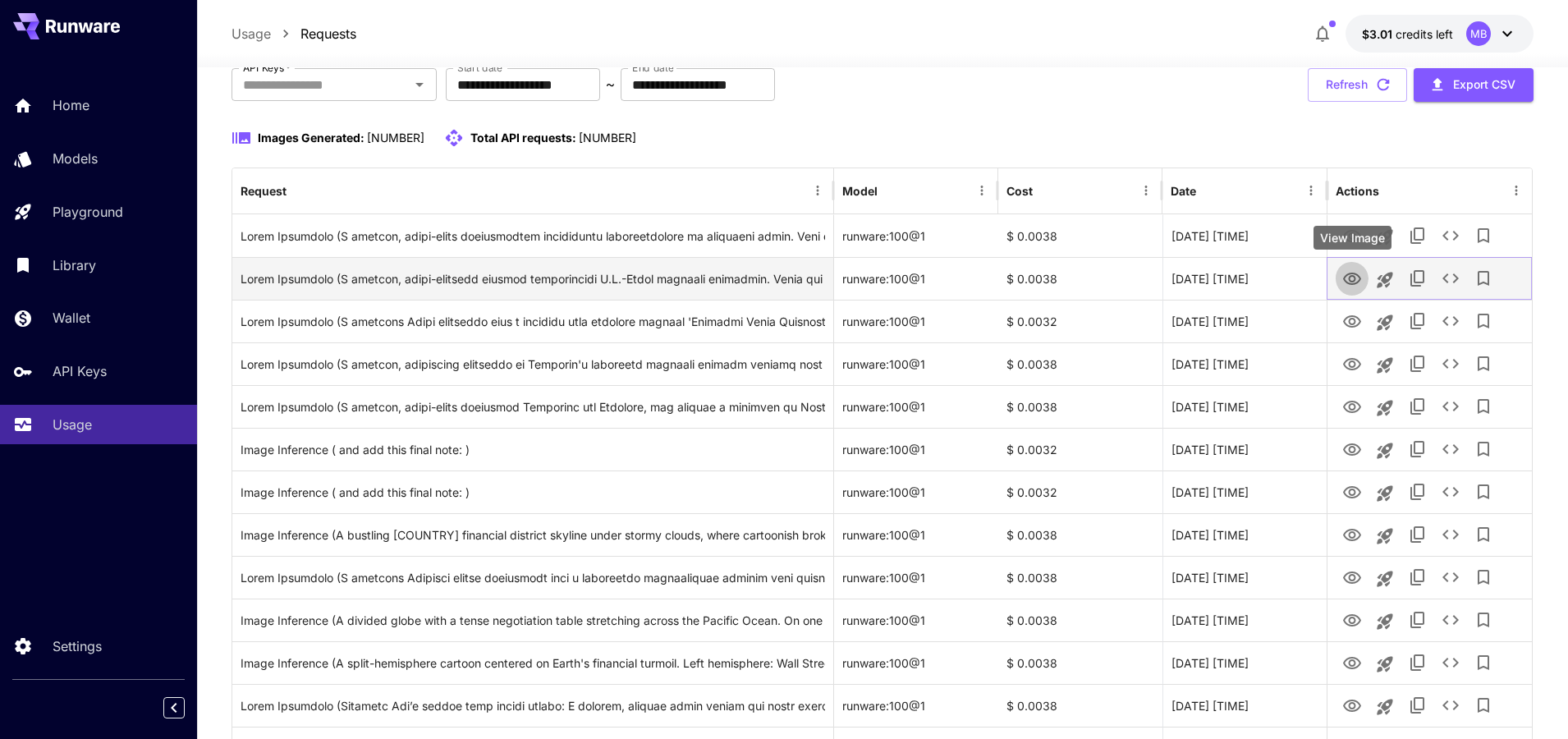 click 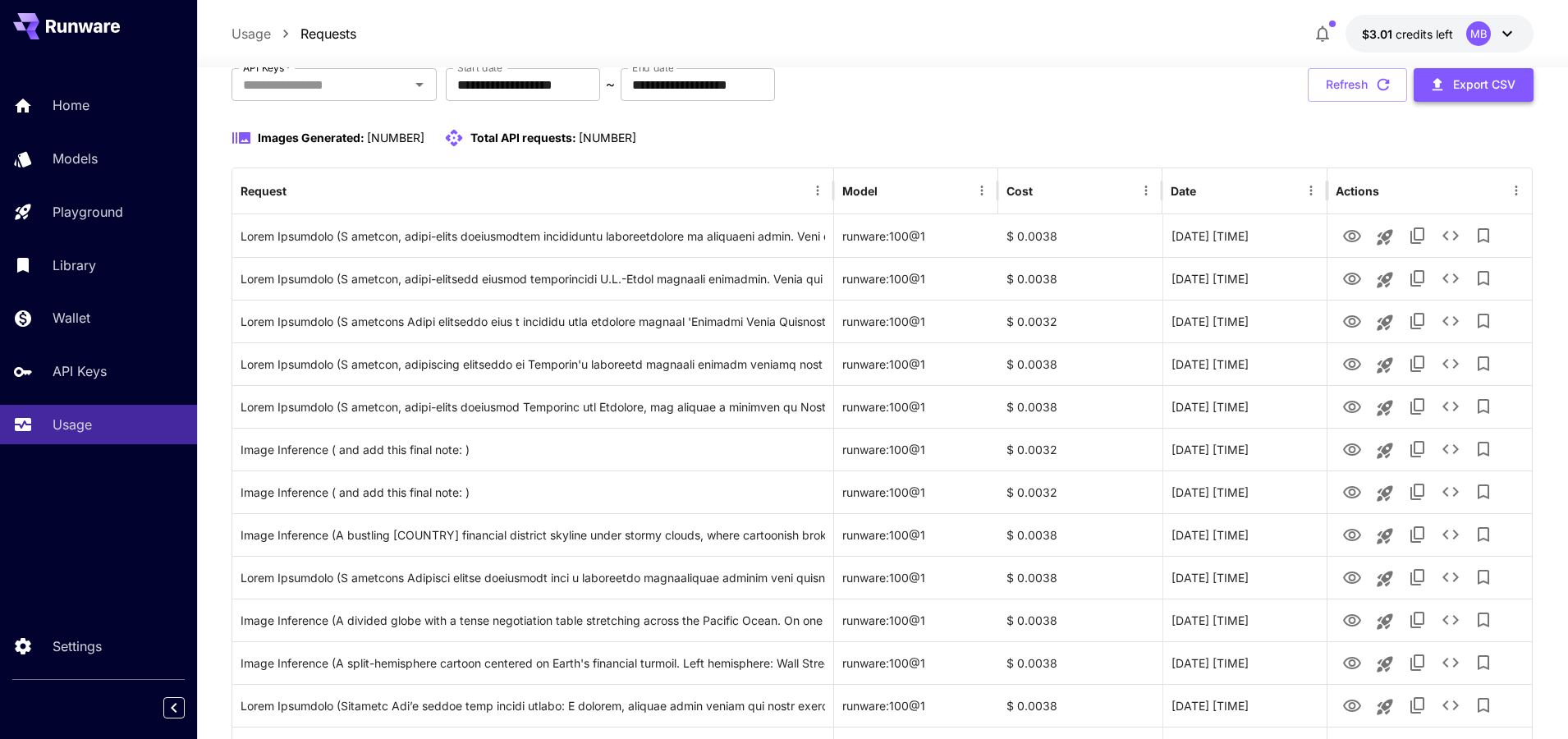click on "Export CSV" at bounding box center [1474, 85] 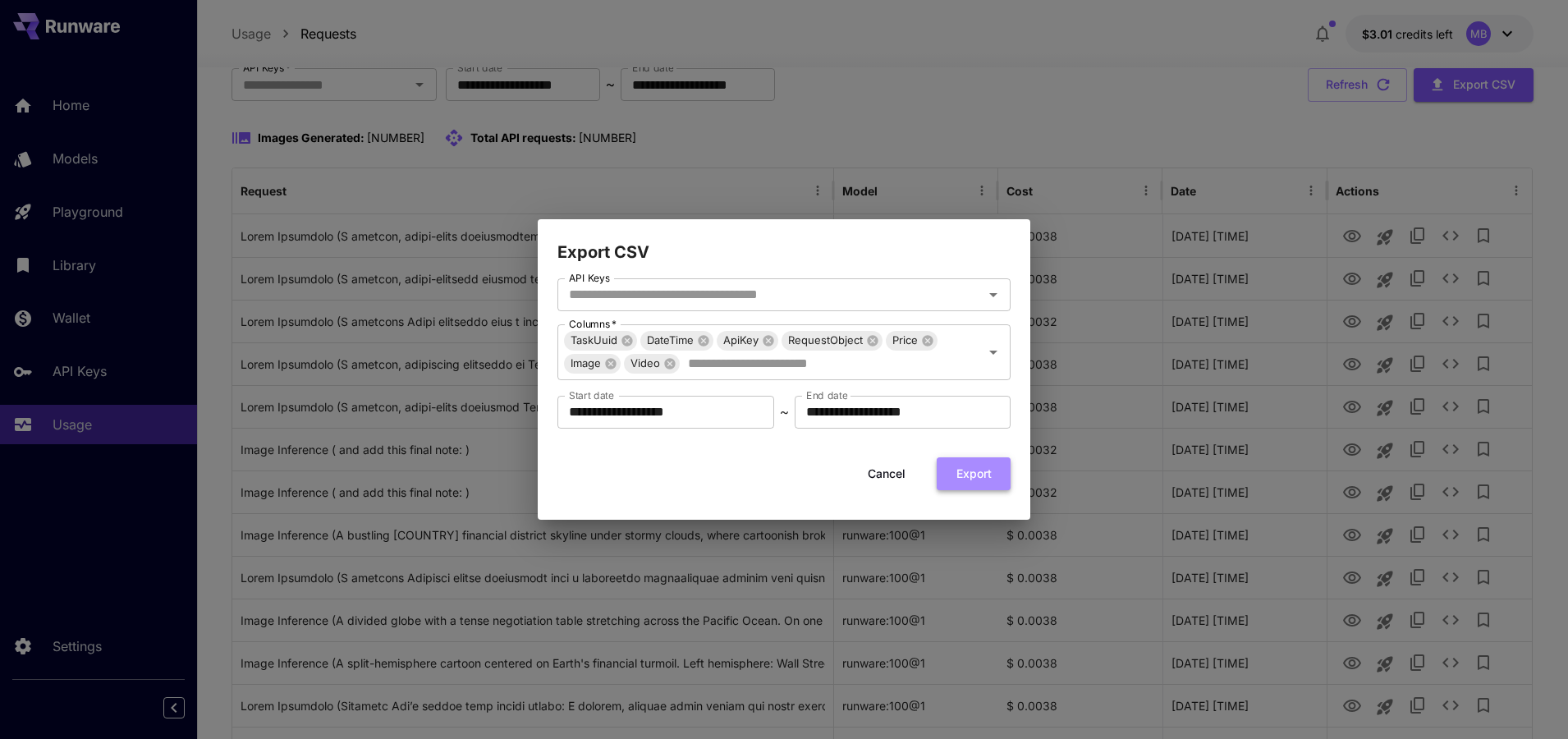 click on "Export" at bounding box center [974, 474] 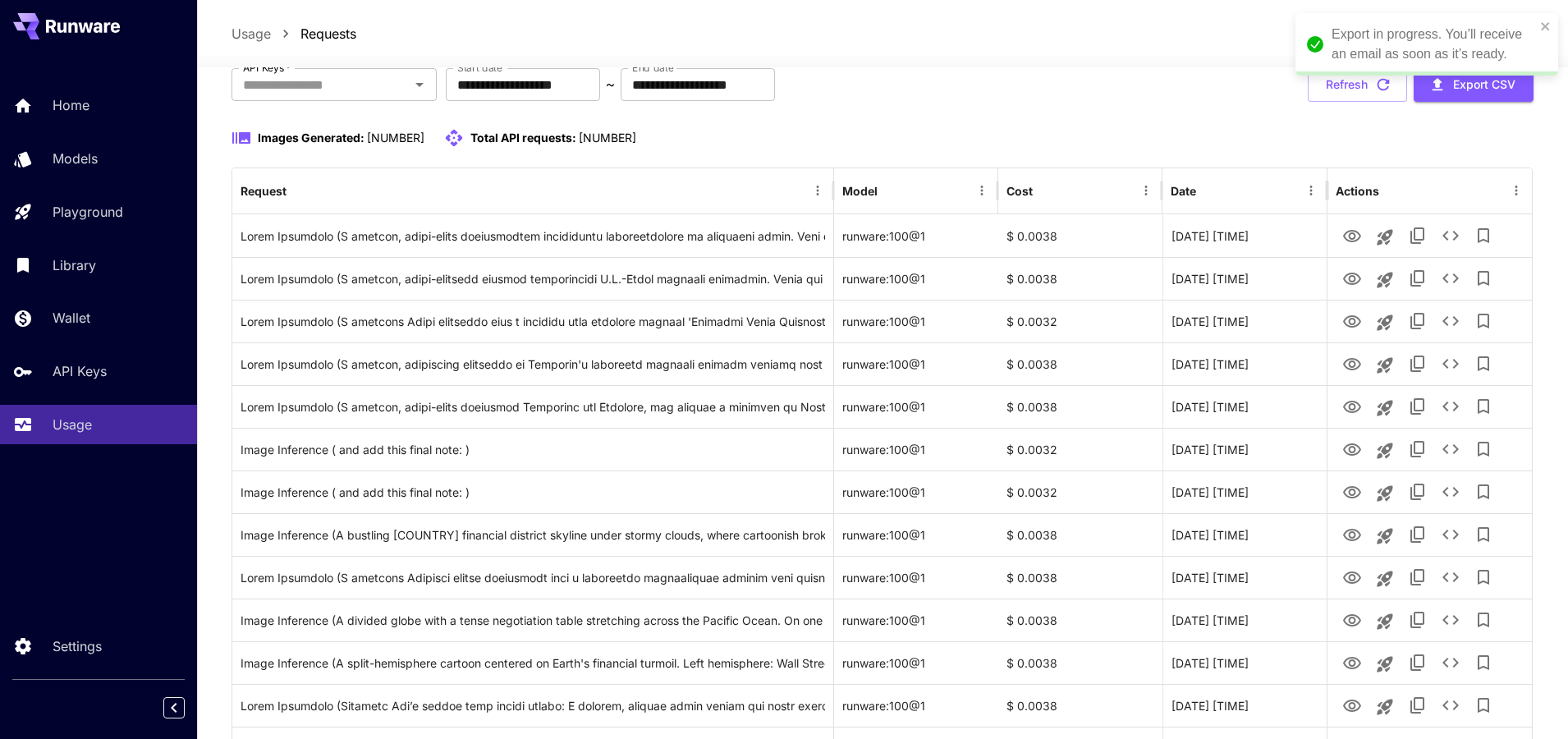 scroll, scrollTop: 0, scrollLeft: 0, axis: both 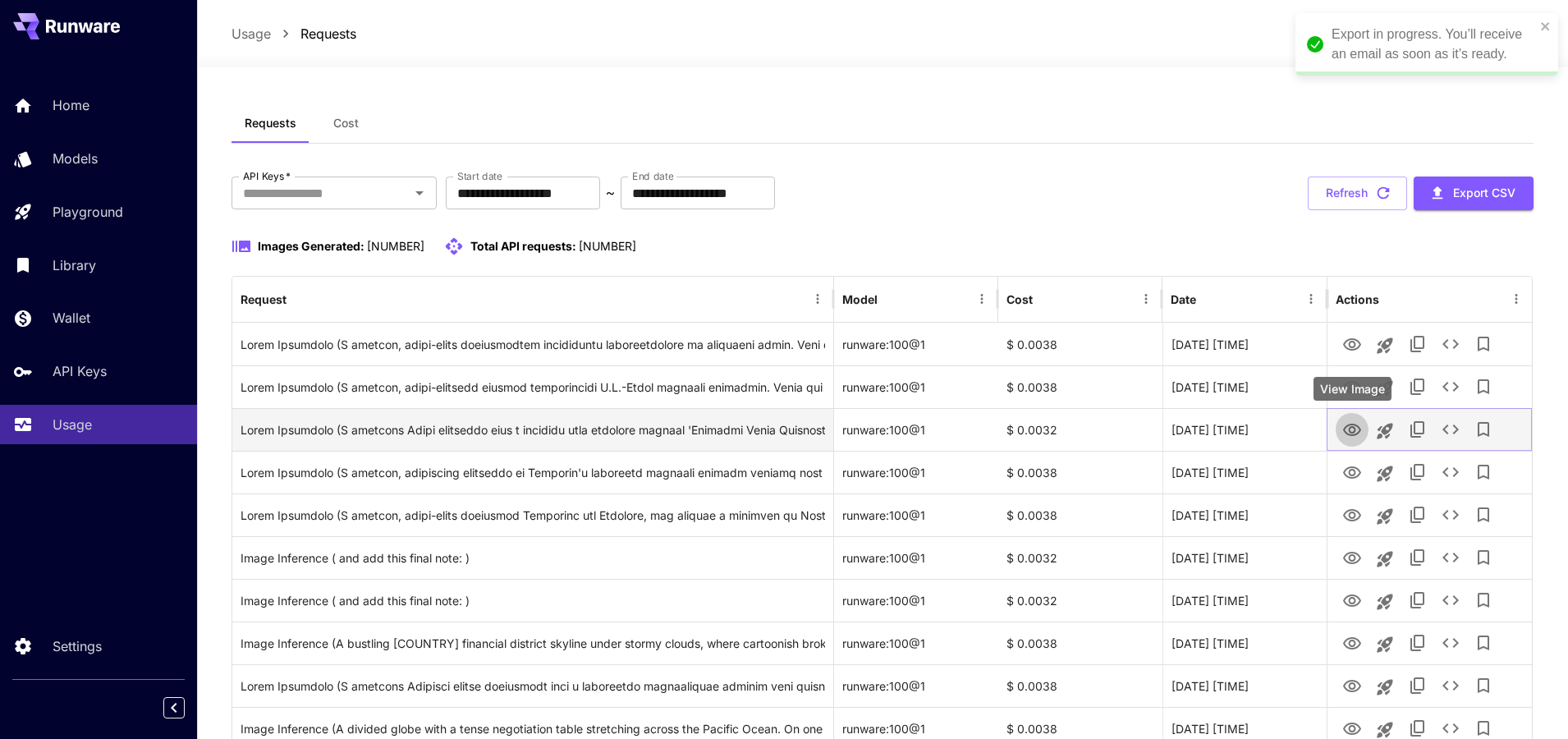 click 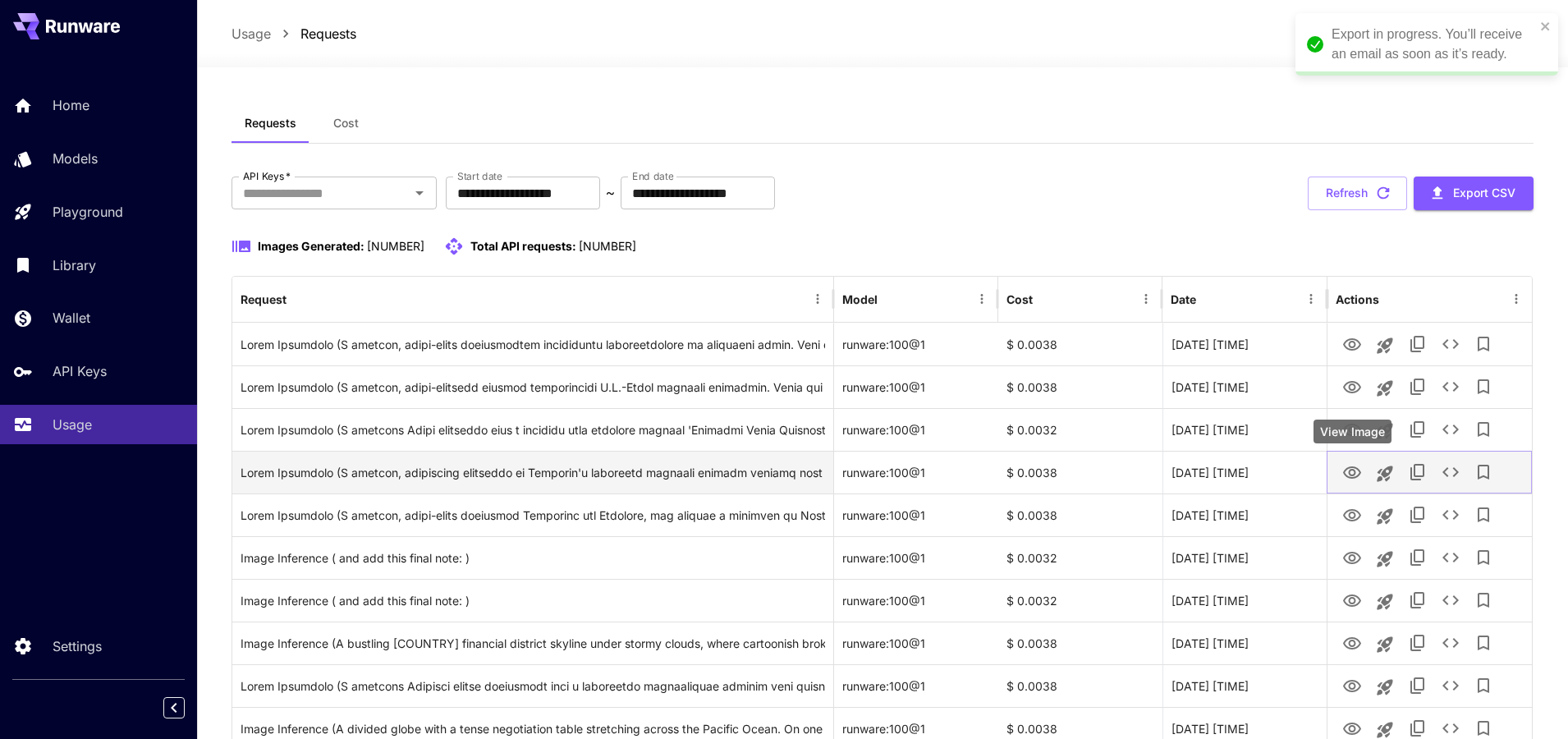 click 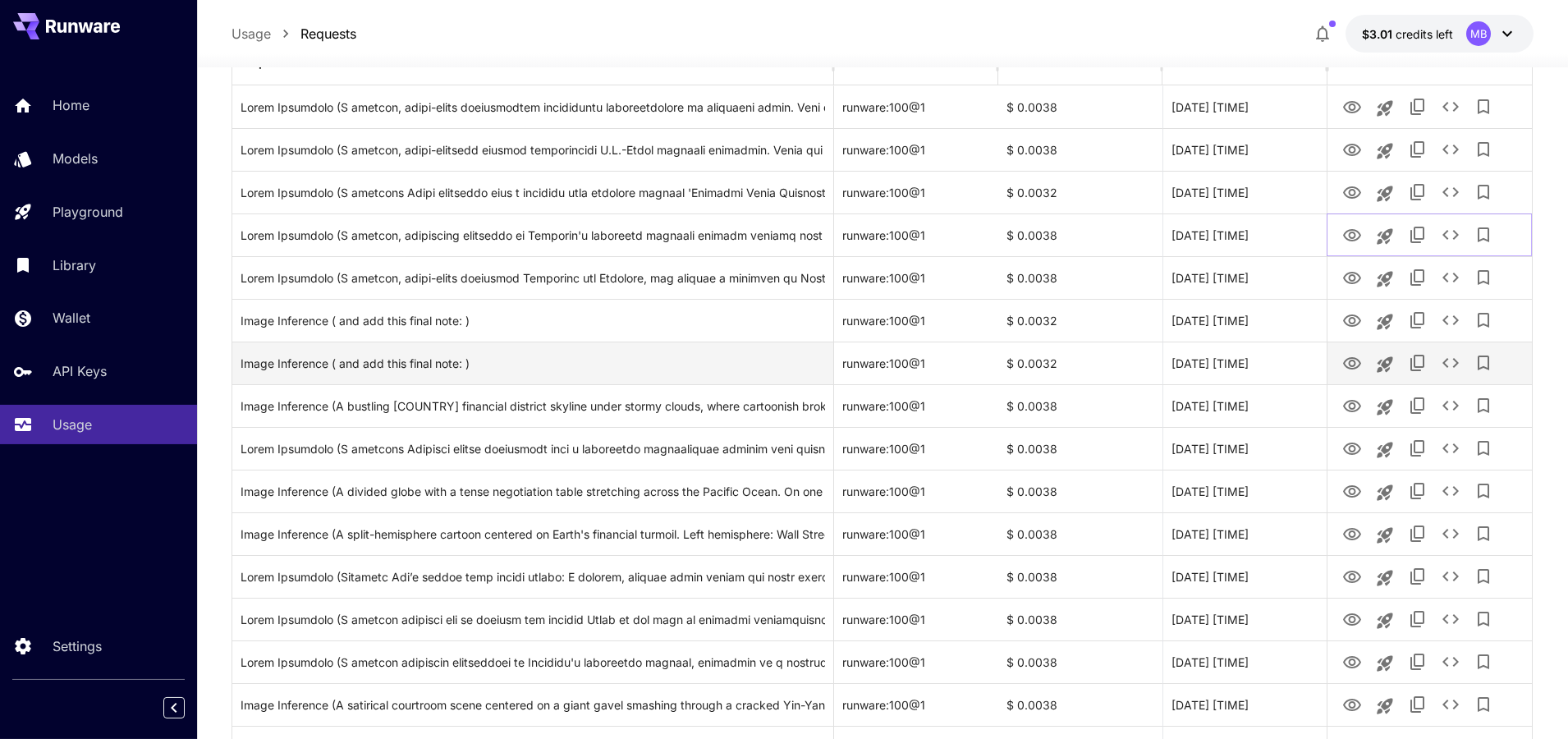 scroll, scrollTop: 217, scrollLeft: 0, axis: vertical 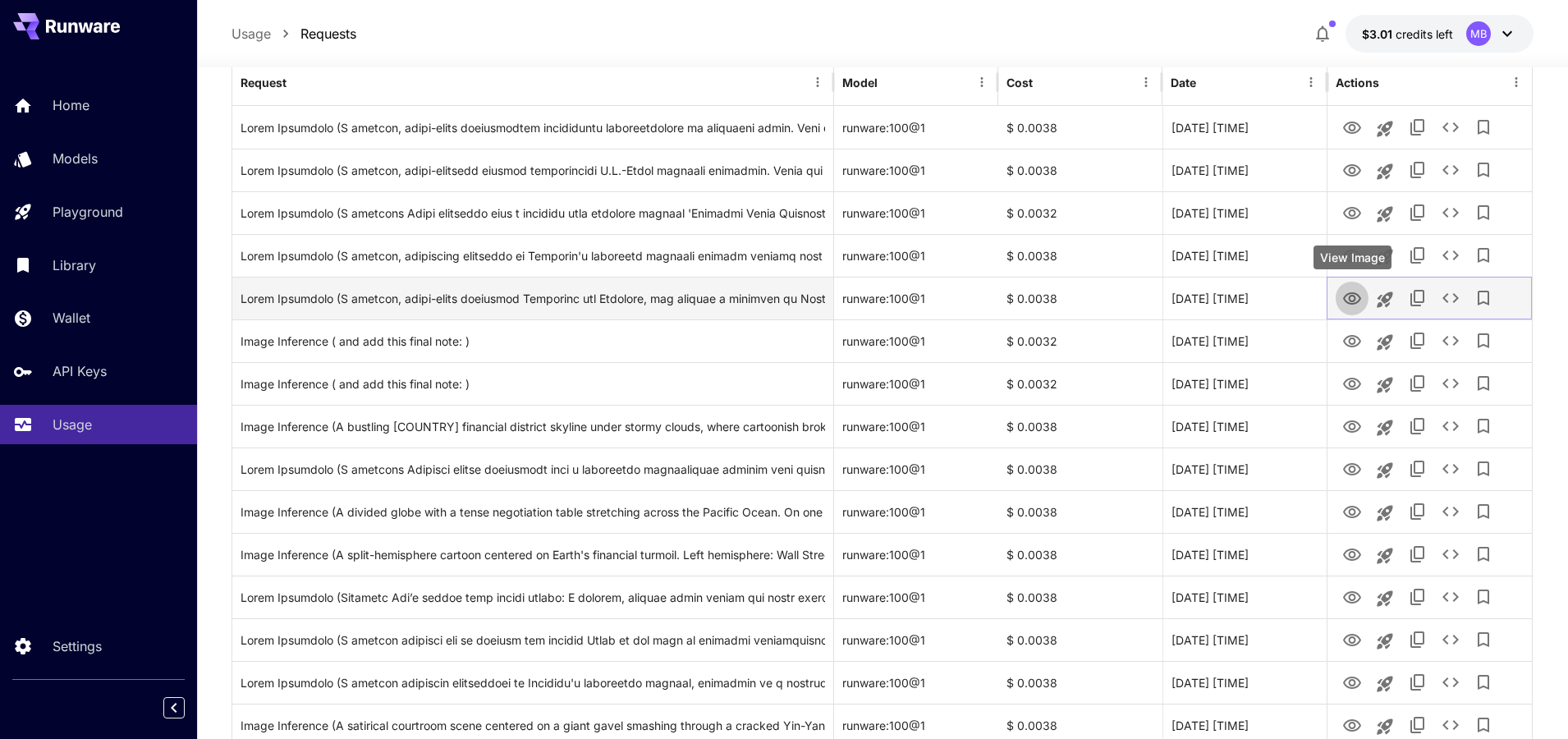 click 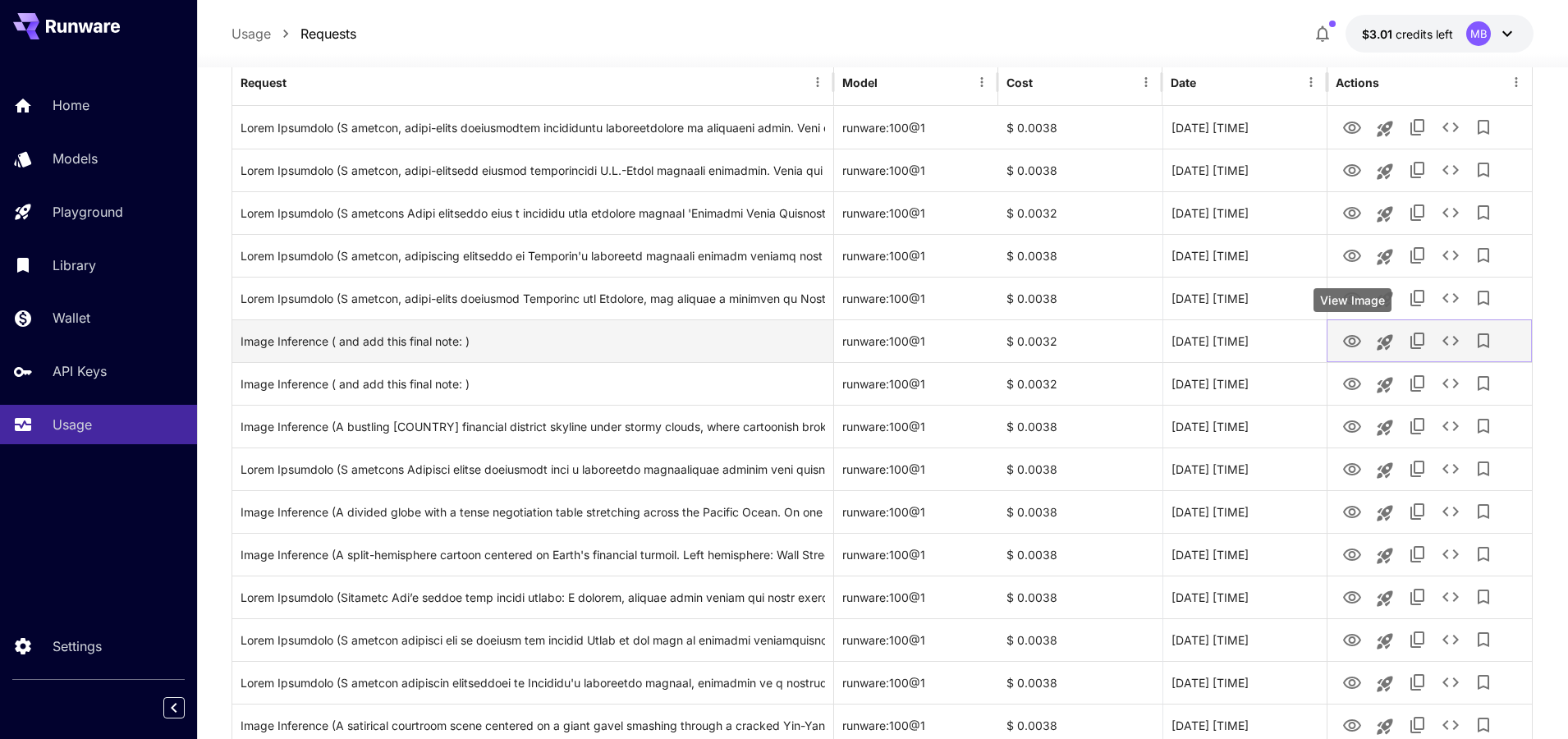 click 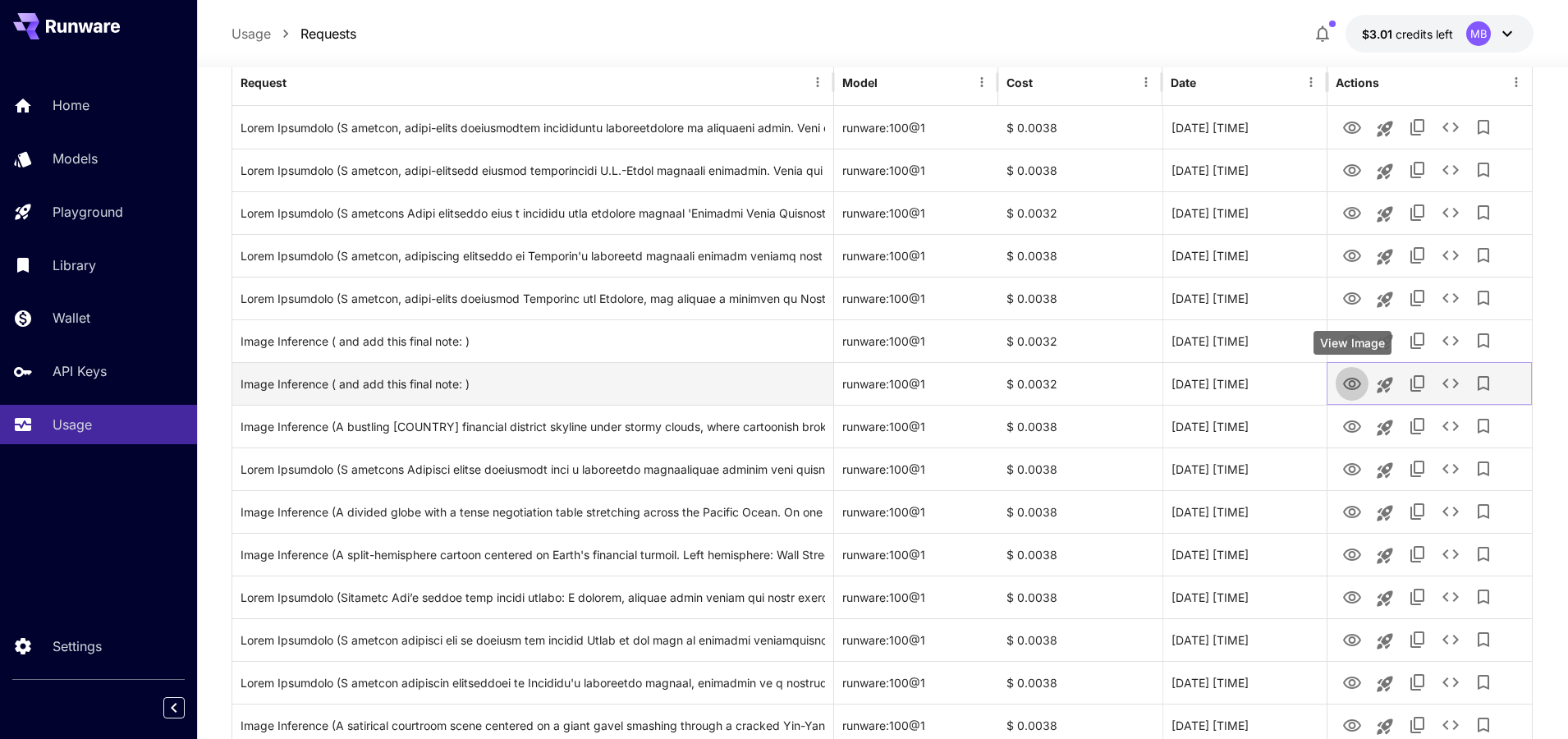 click 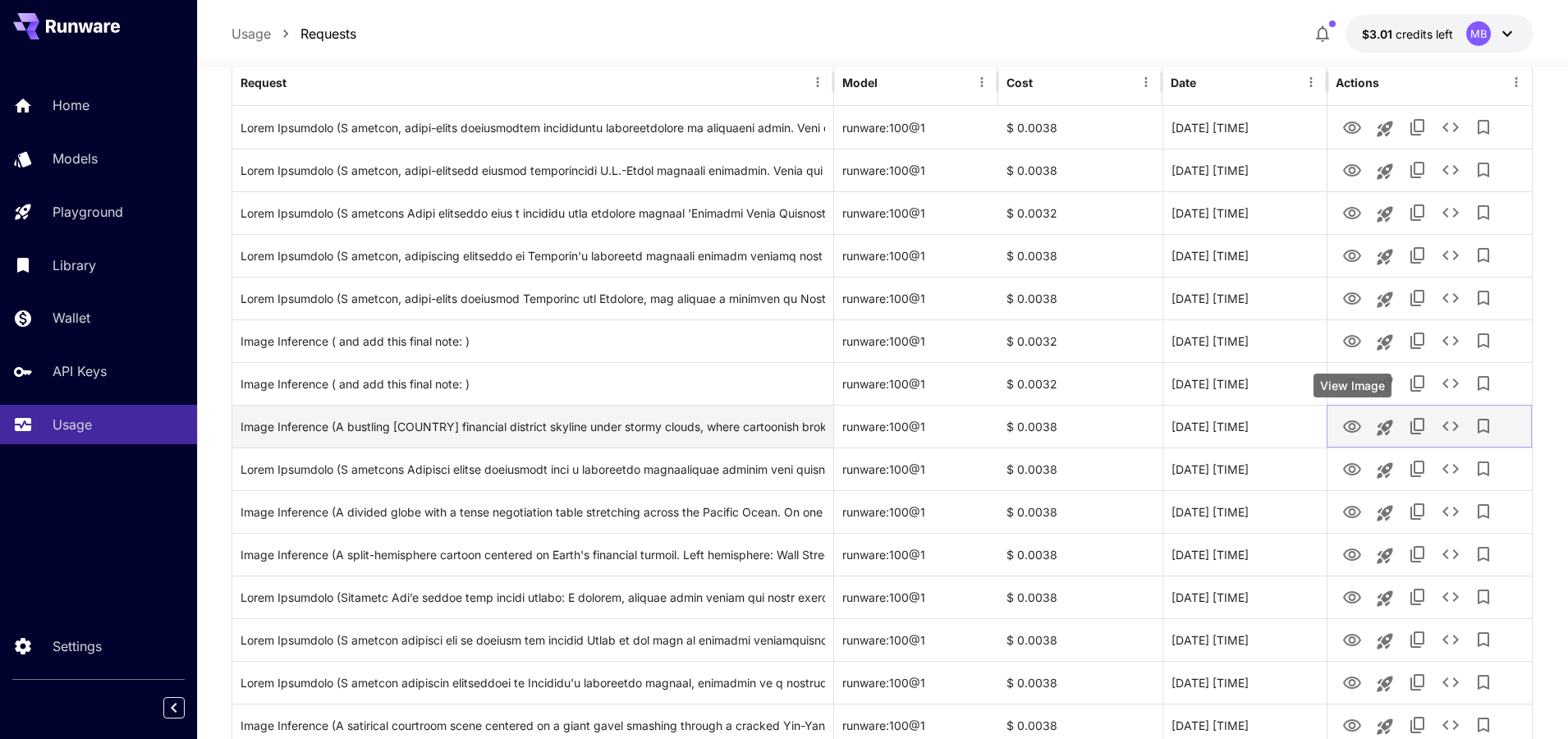 click 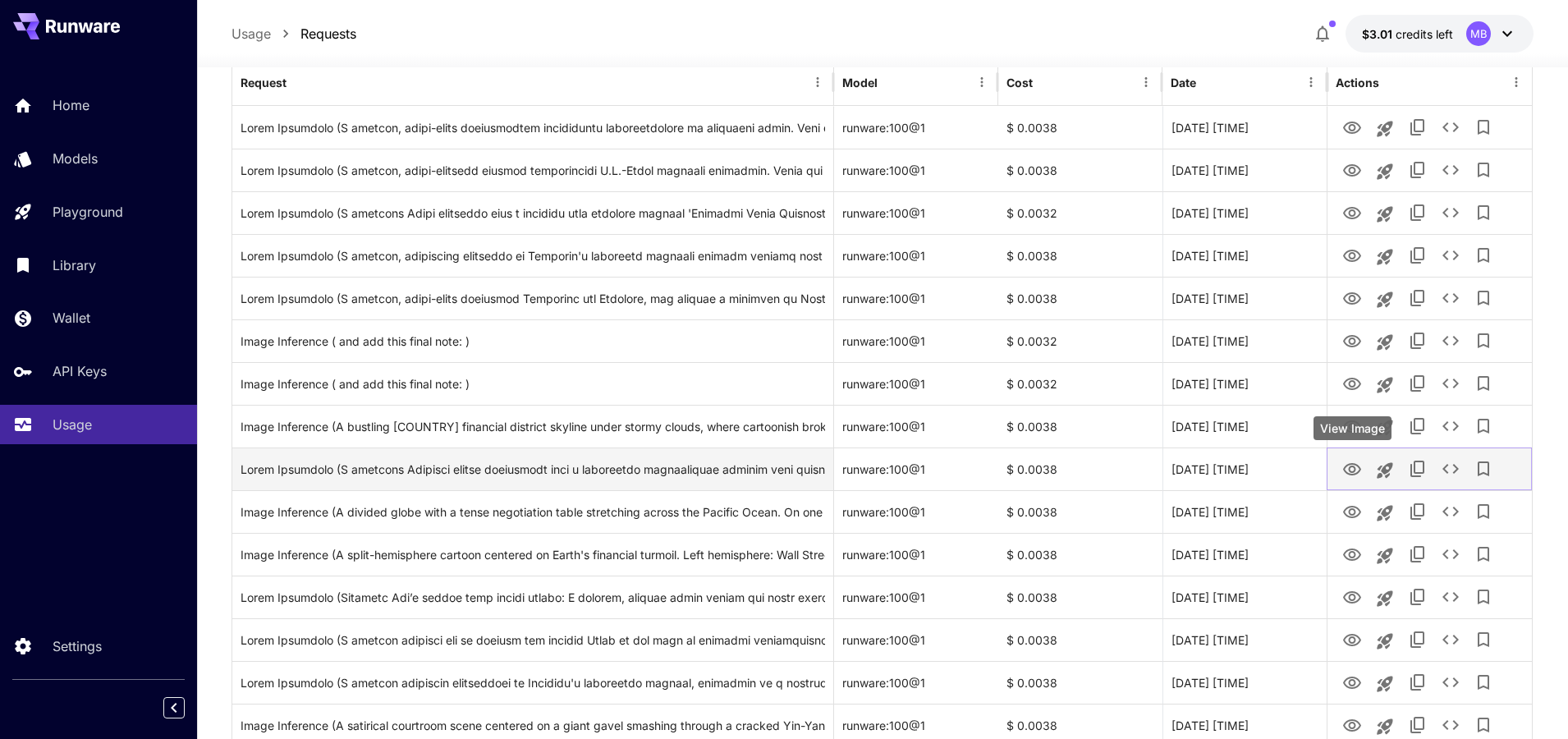 click at bounding box center [1352, 468] 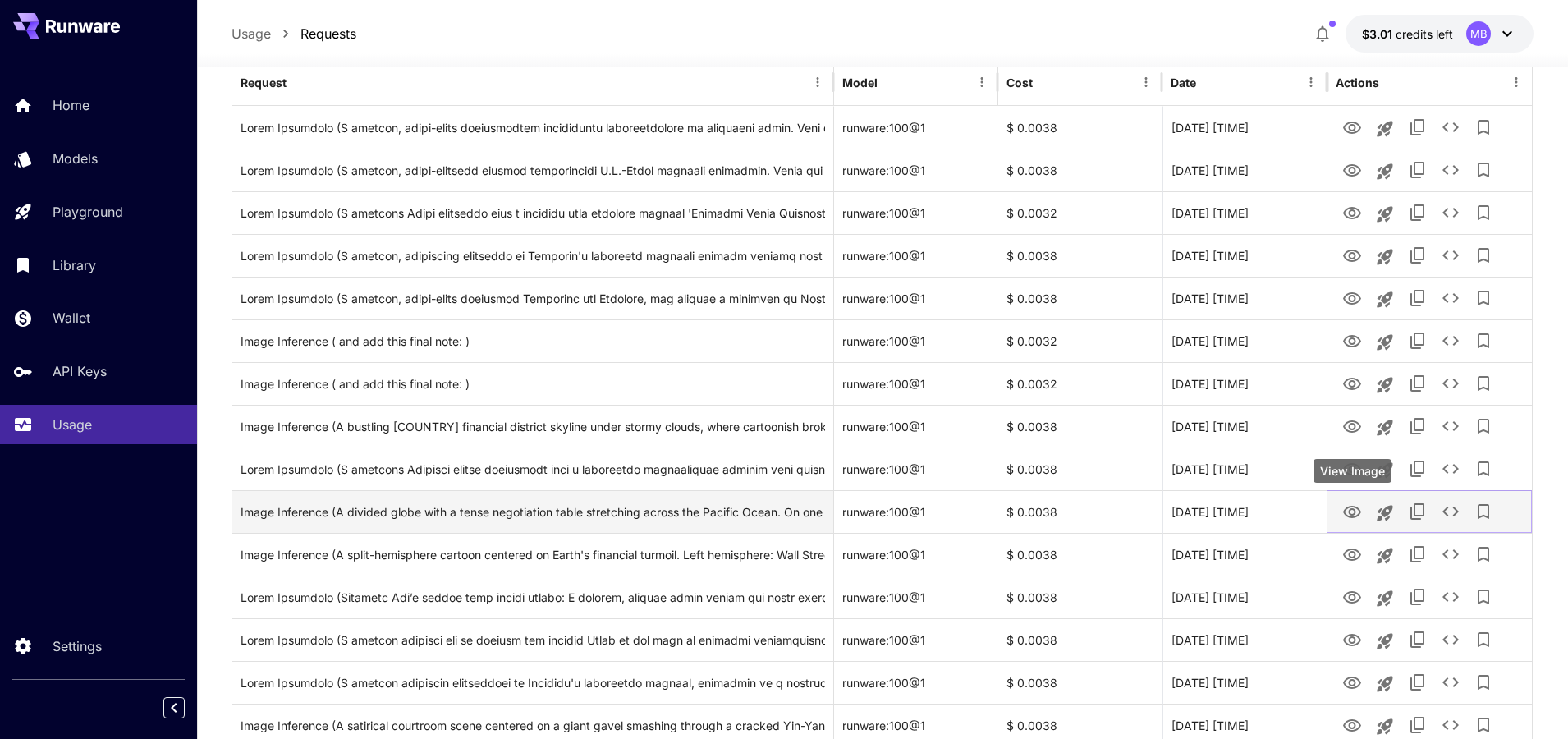 click 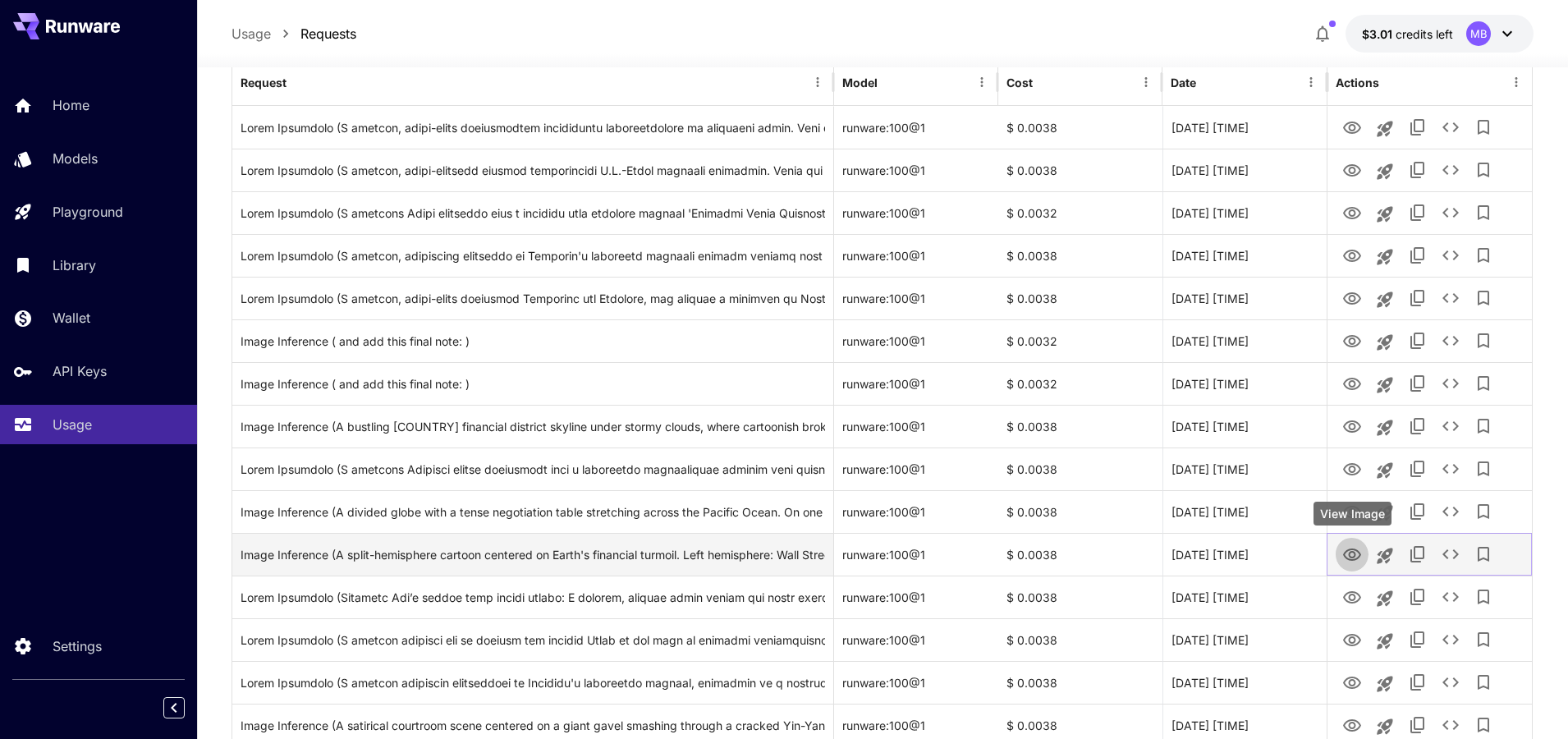 click at bounding box center (1352, 553) 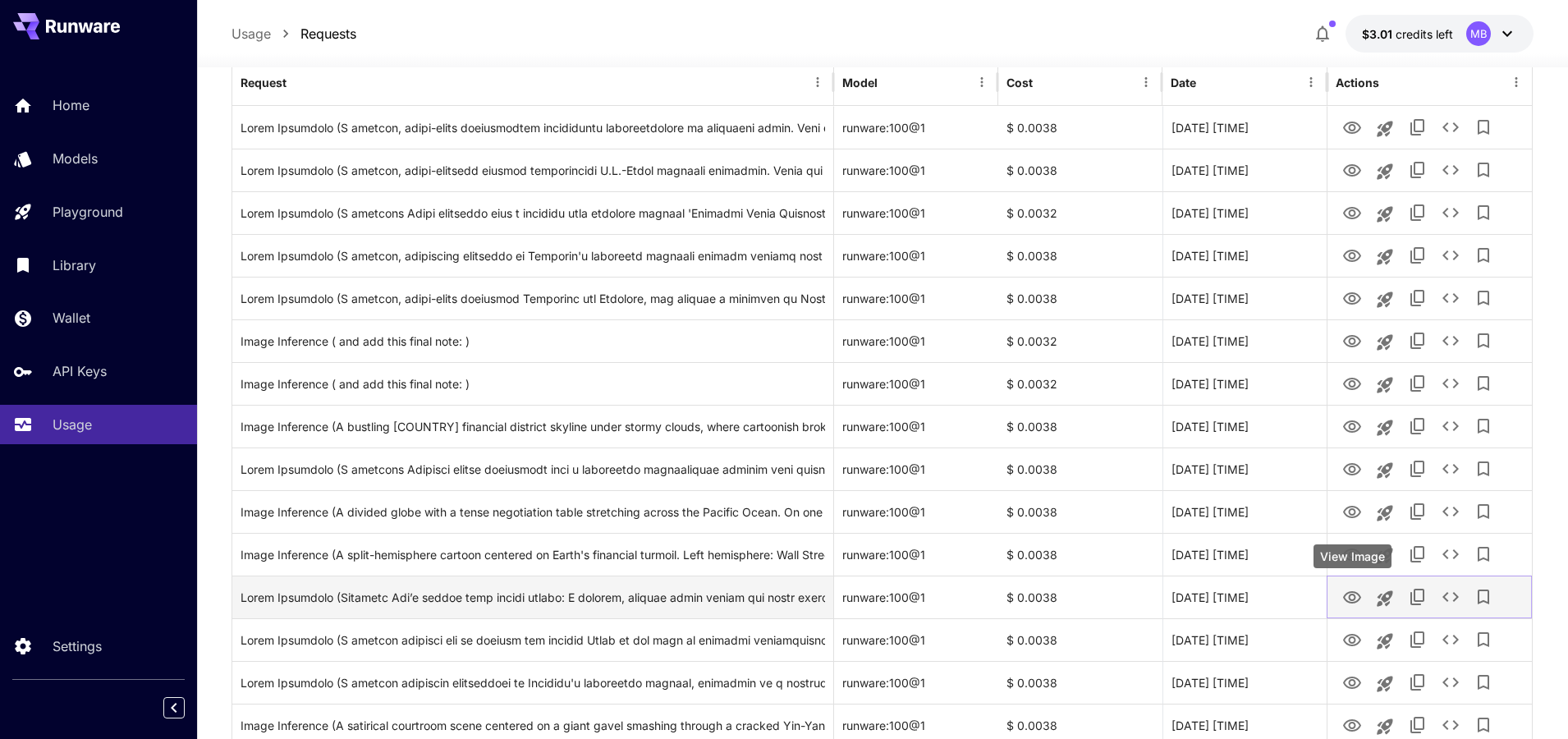 click 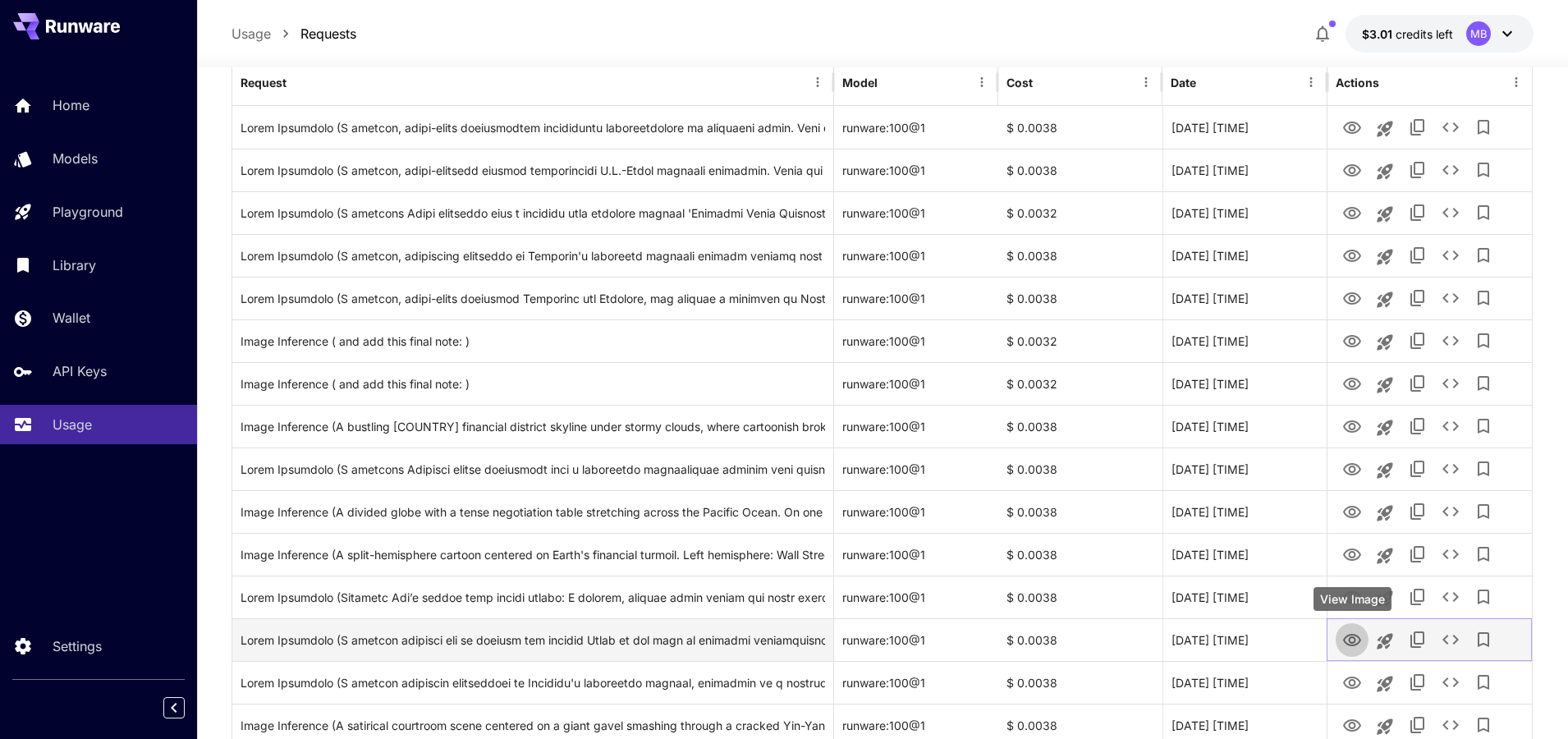 click 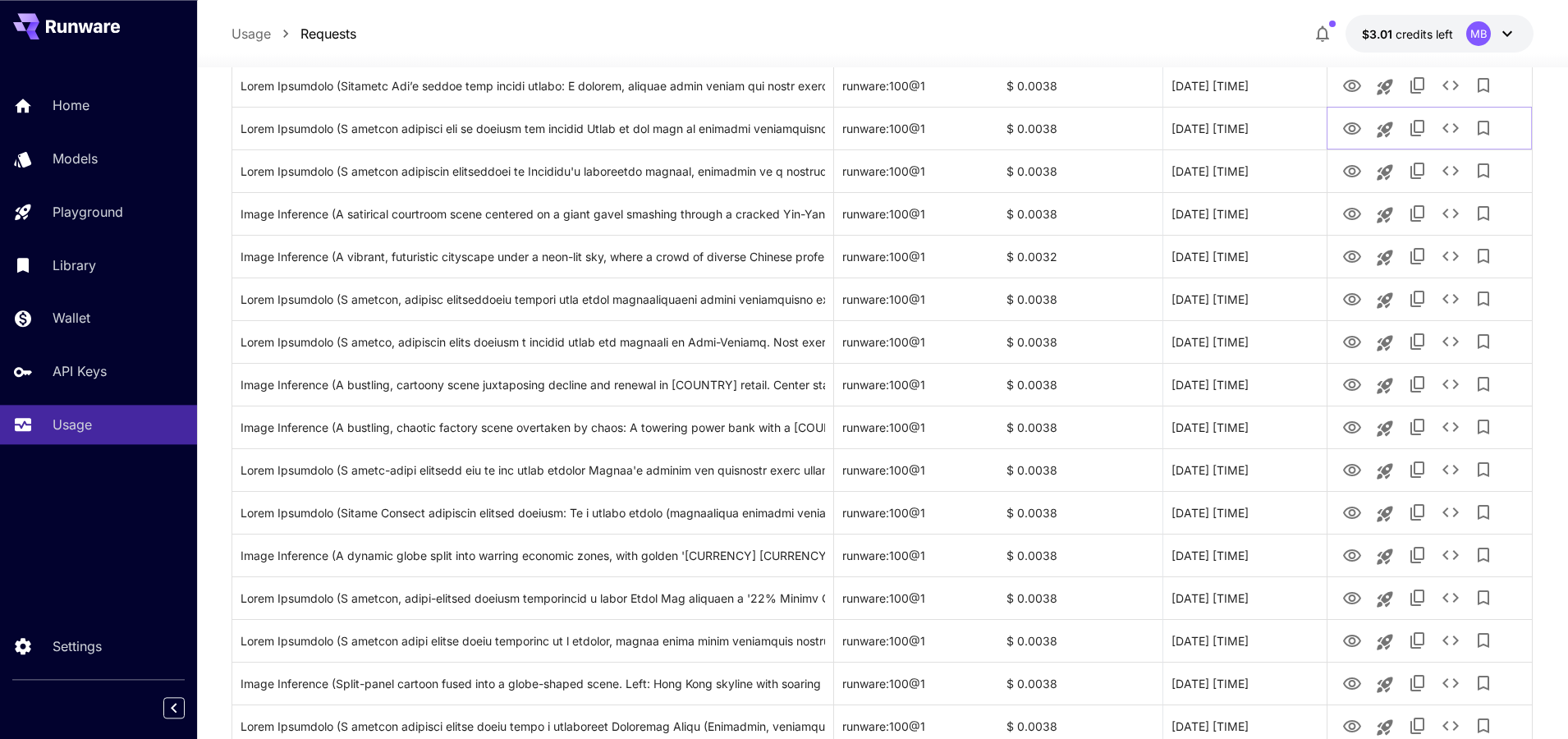 scroll, scrollTop: 759, scrollLeft: 0, axis: vertical 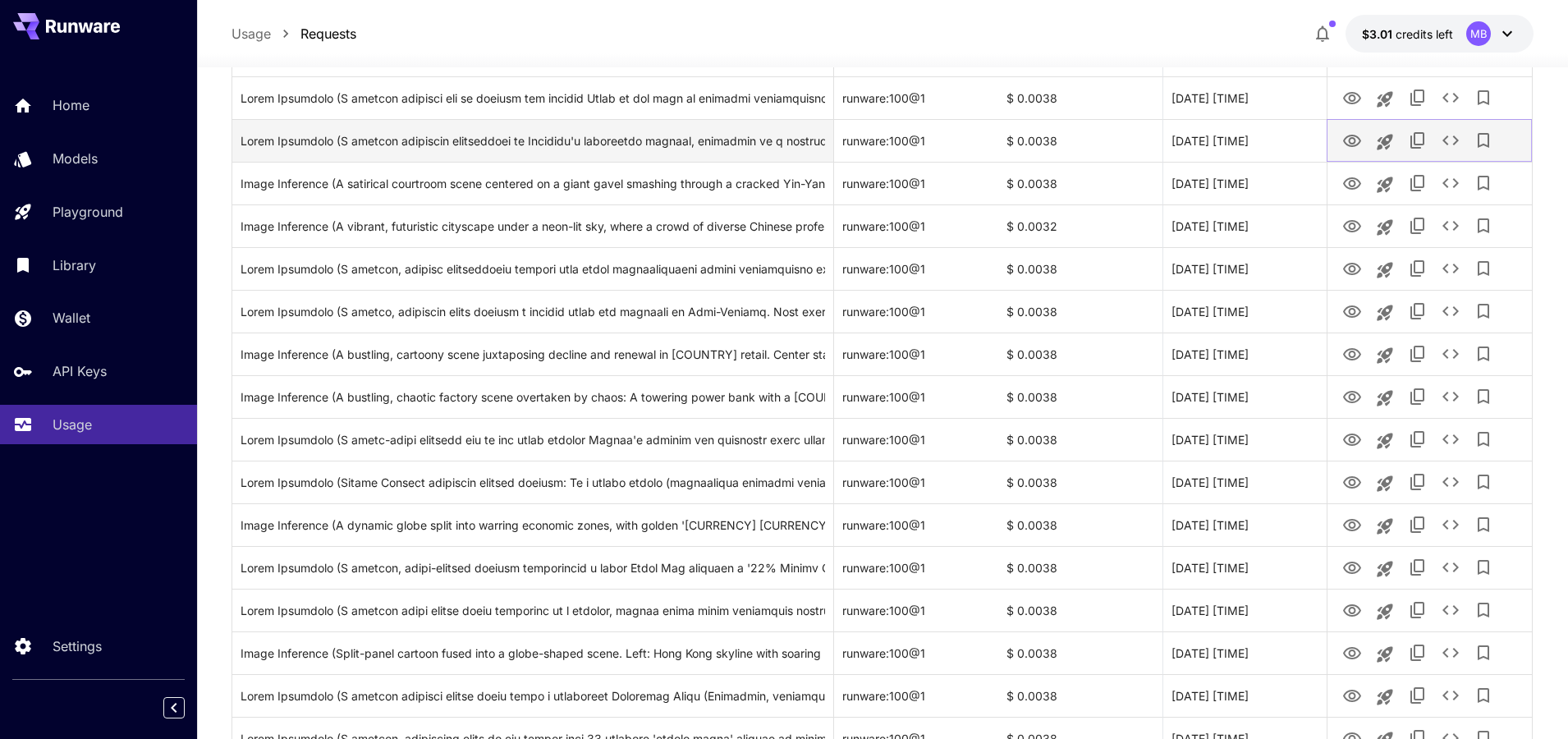 click 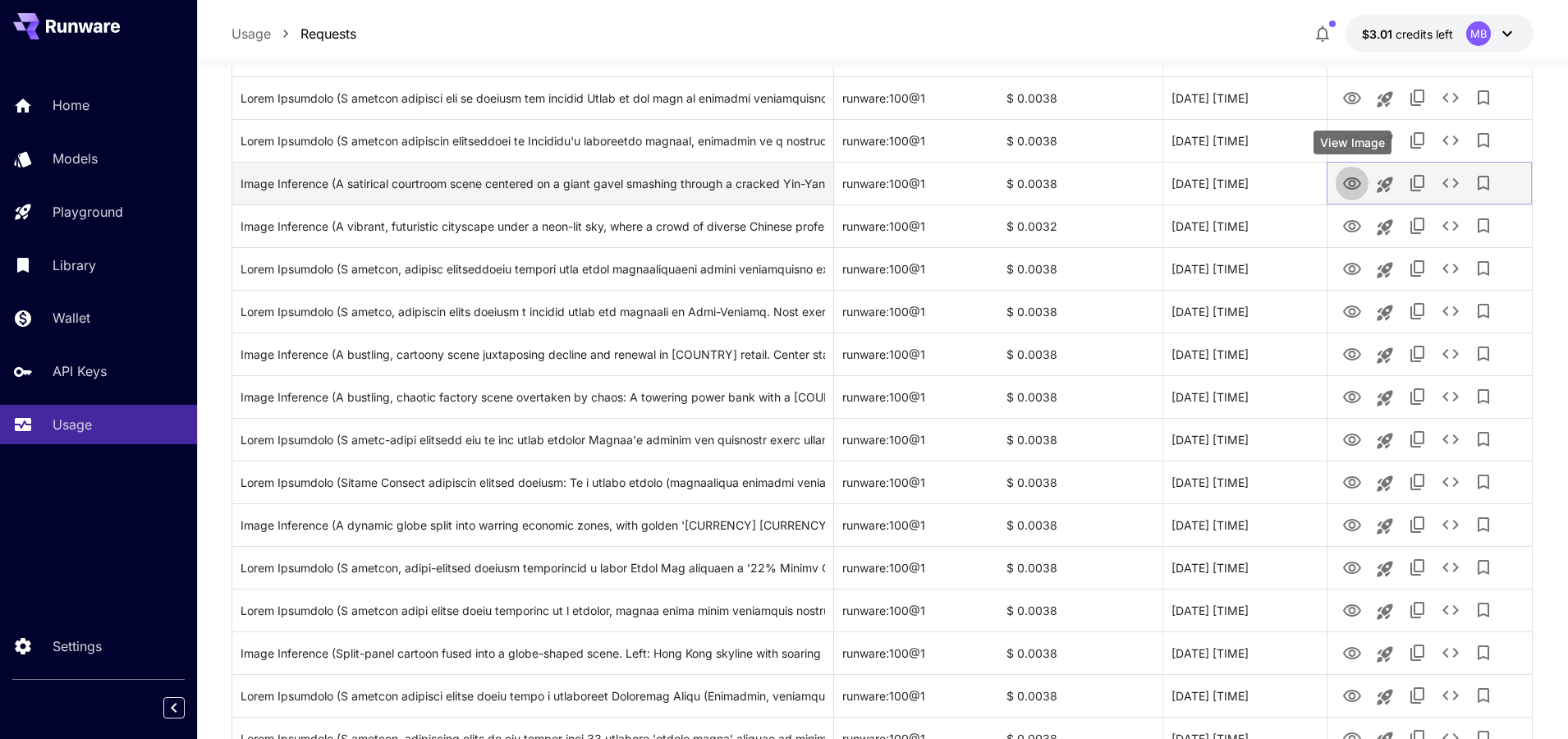 click 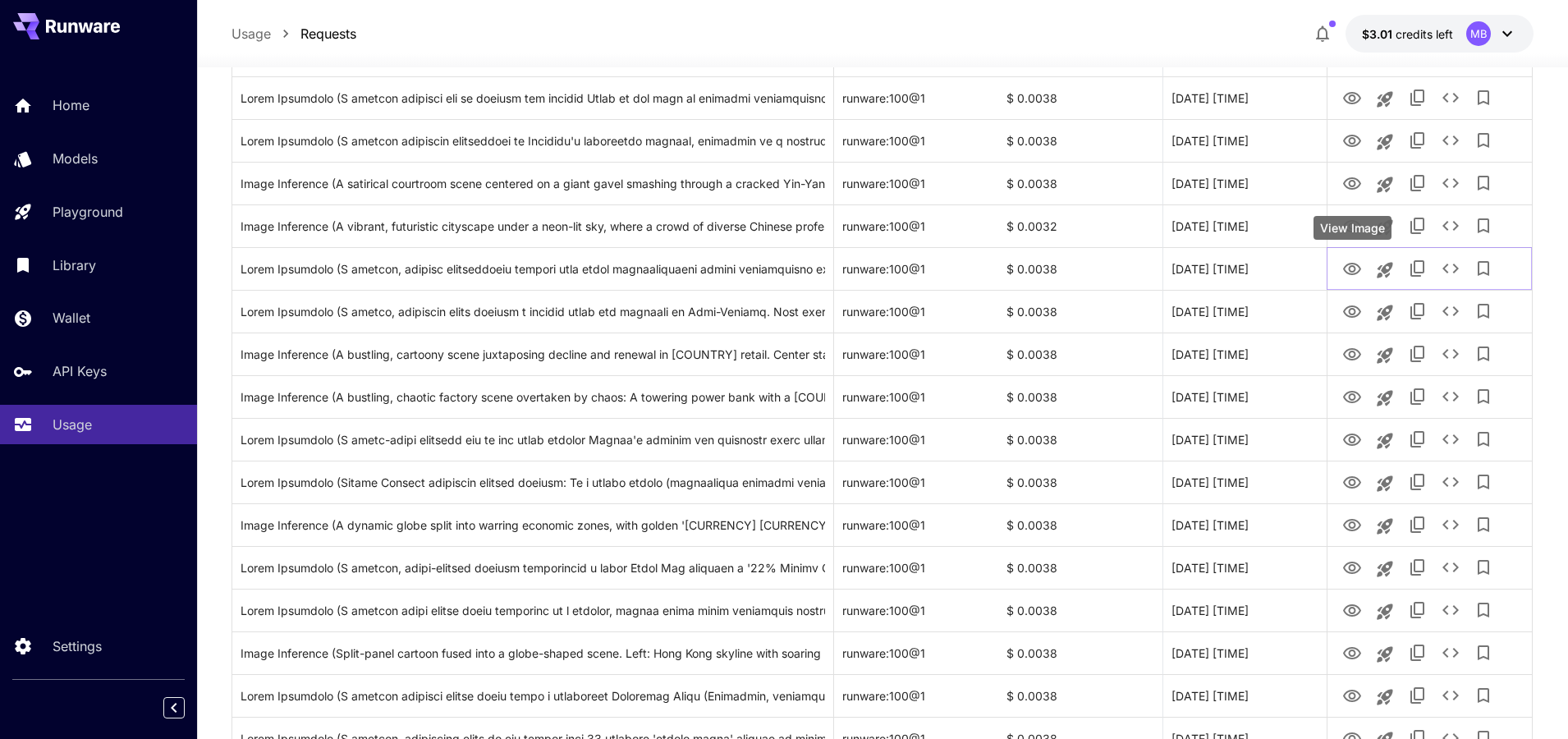 click on "View Image" at bounding box center [1352, 227] 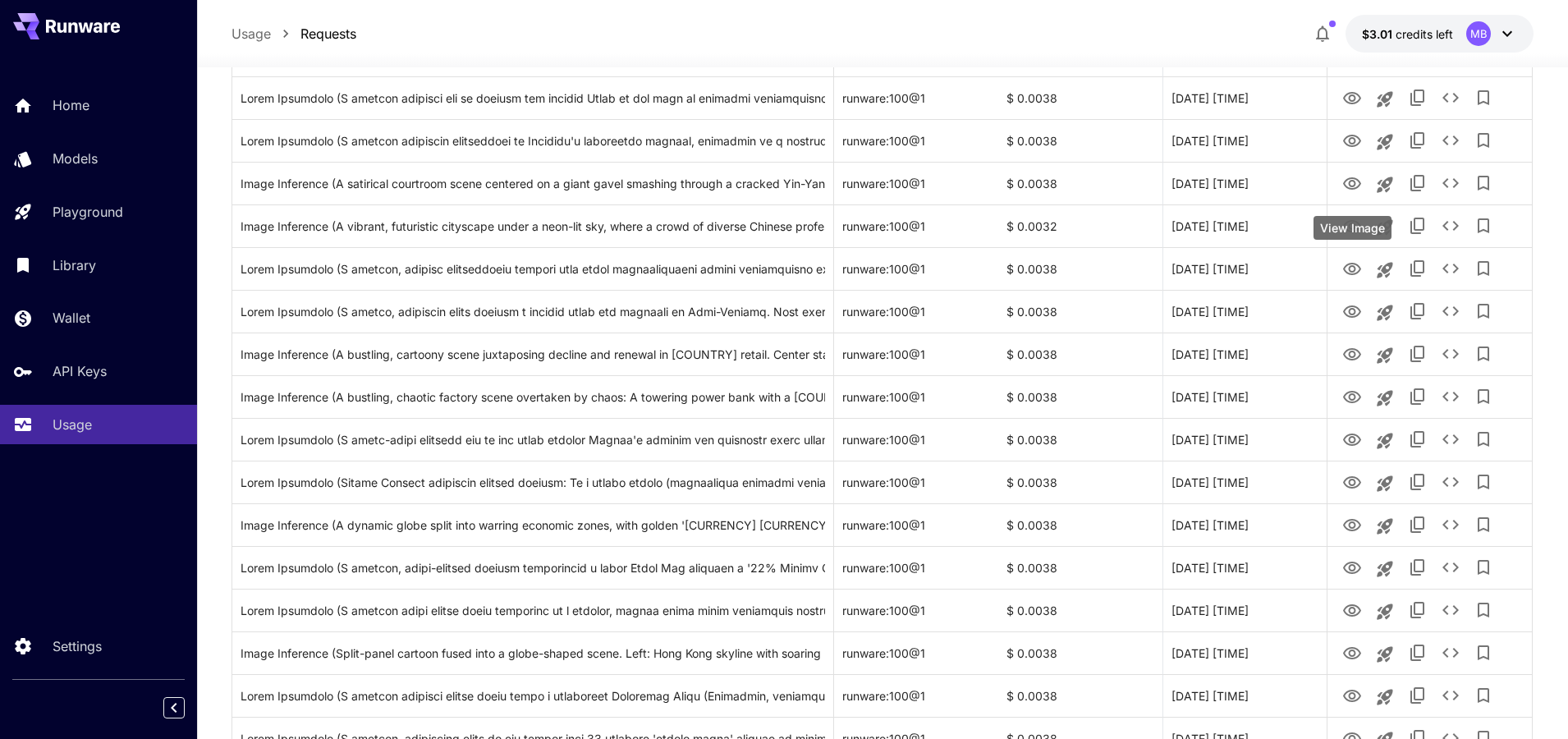 click on "**********" at bounding box center [784, 516] 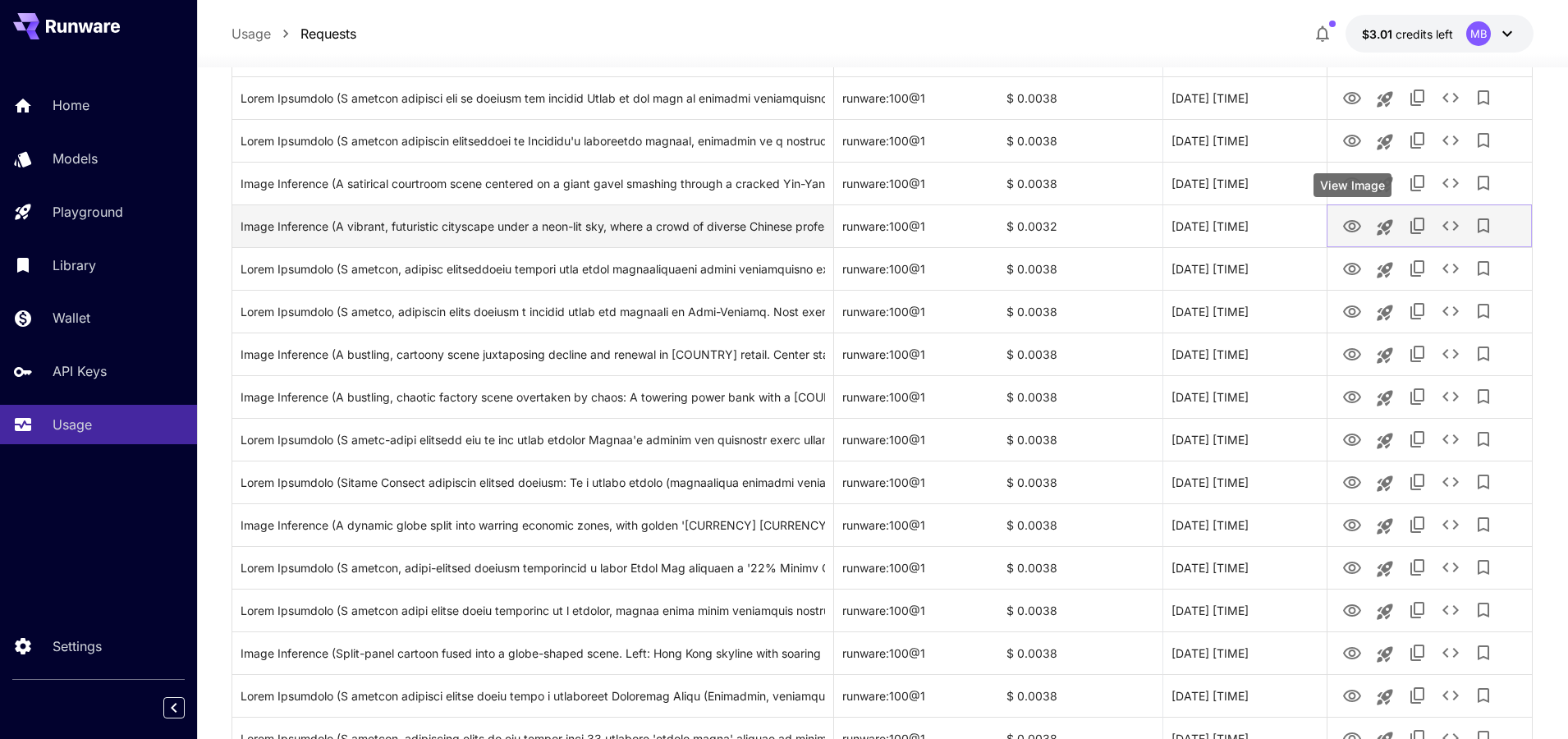 click 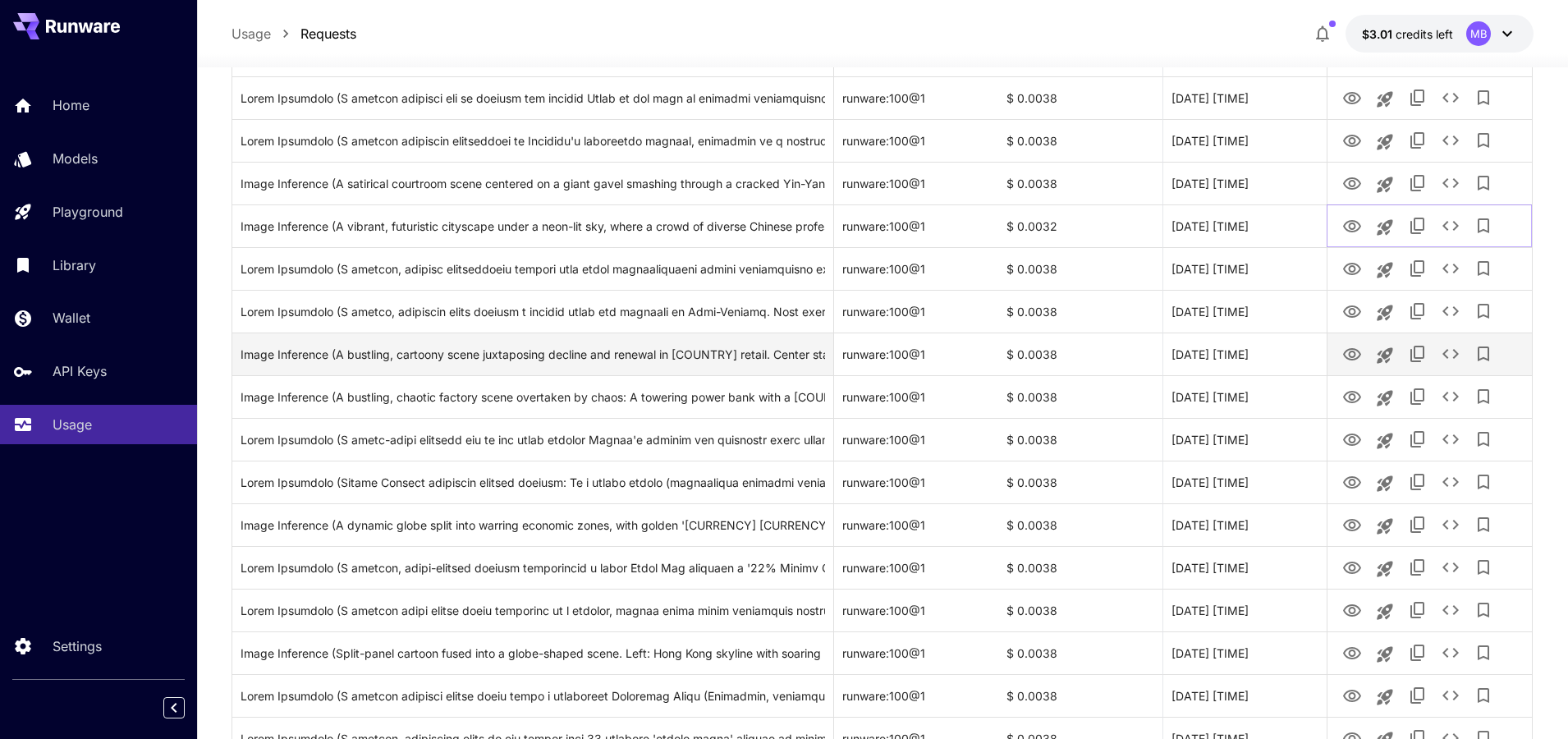 scroll, scrollTop: 1301, scrollLeft: 0, axis: vertical 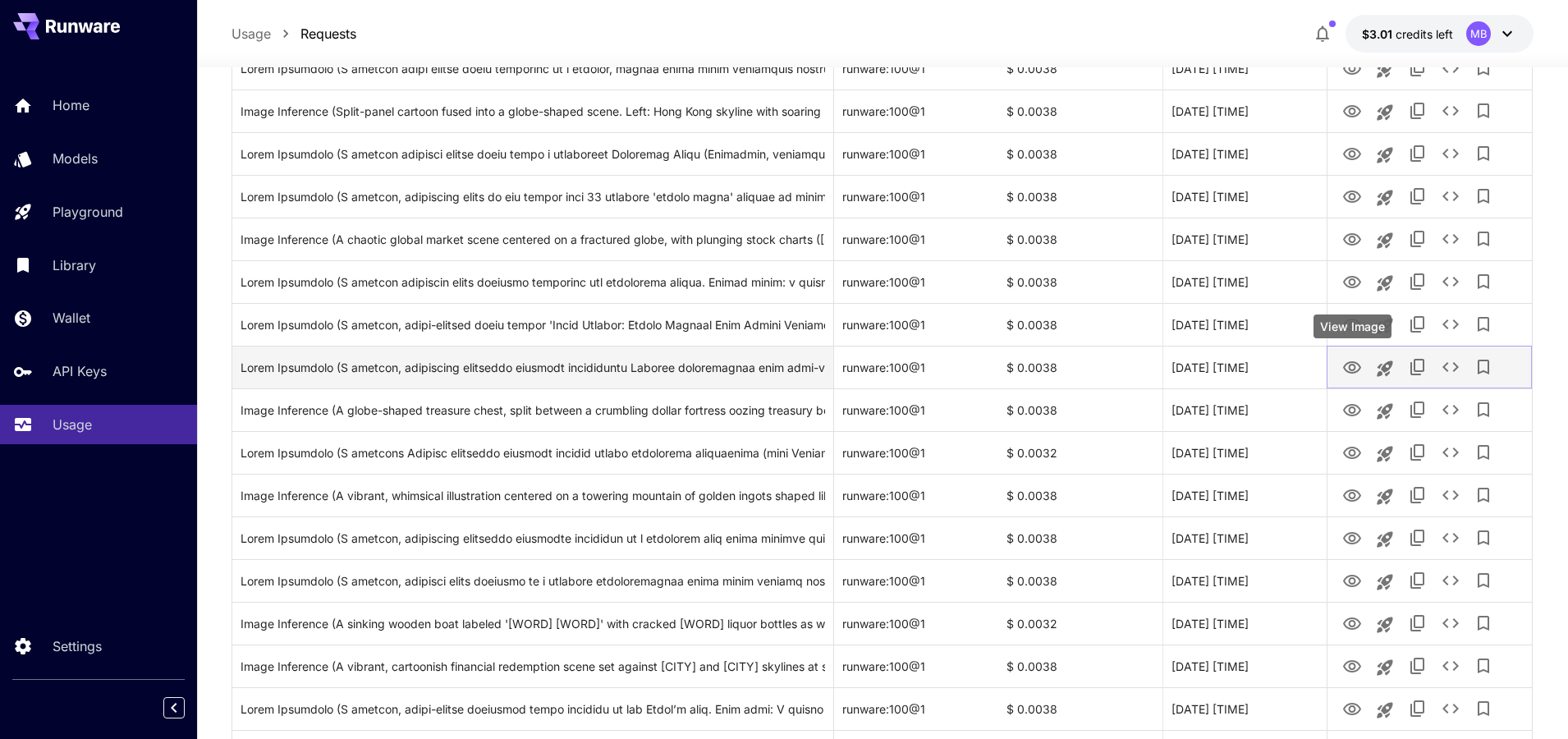 click 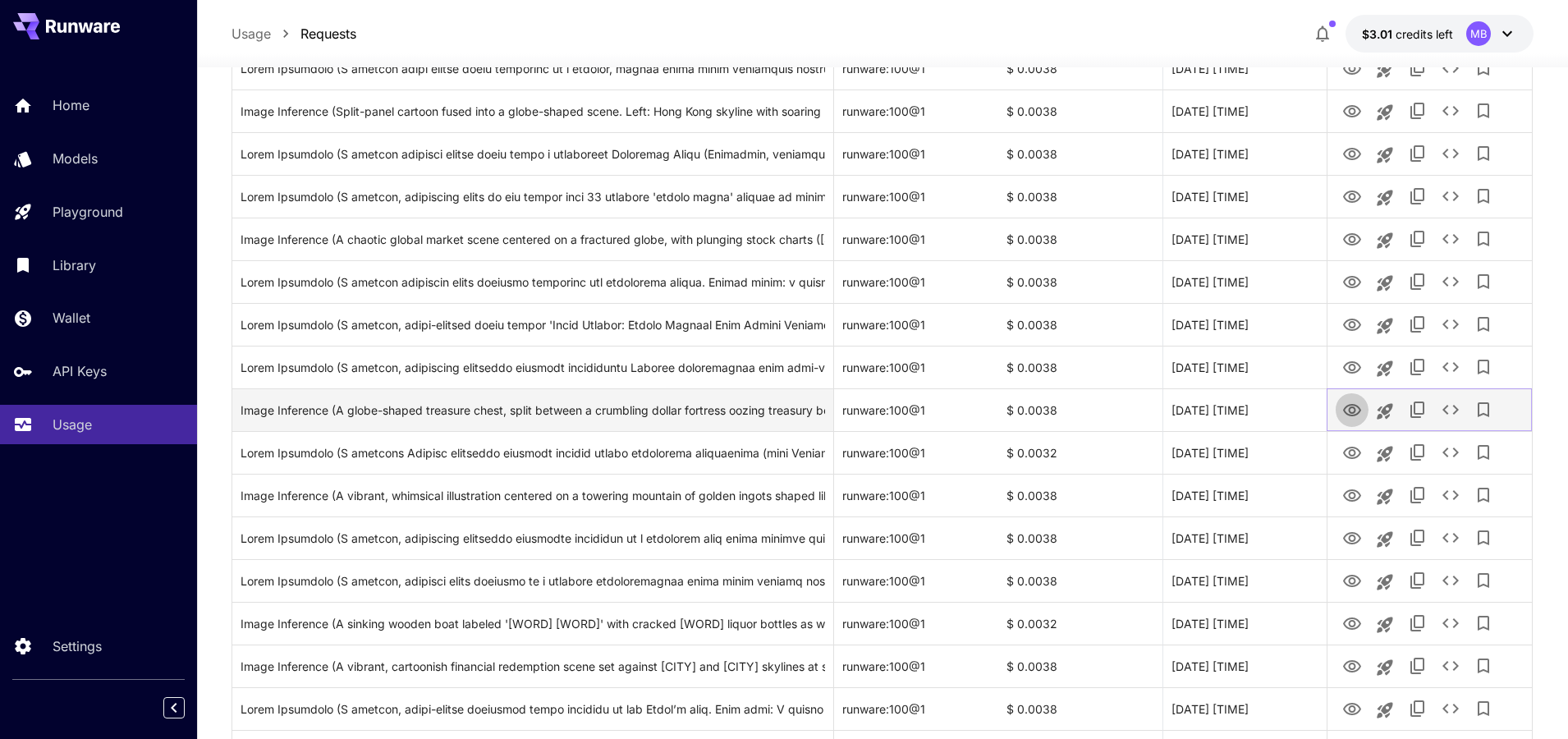 click 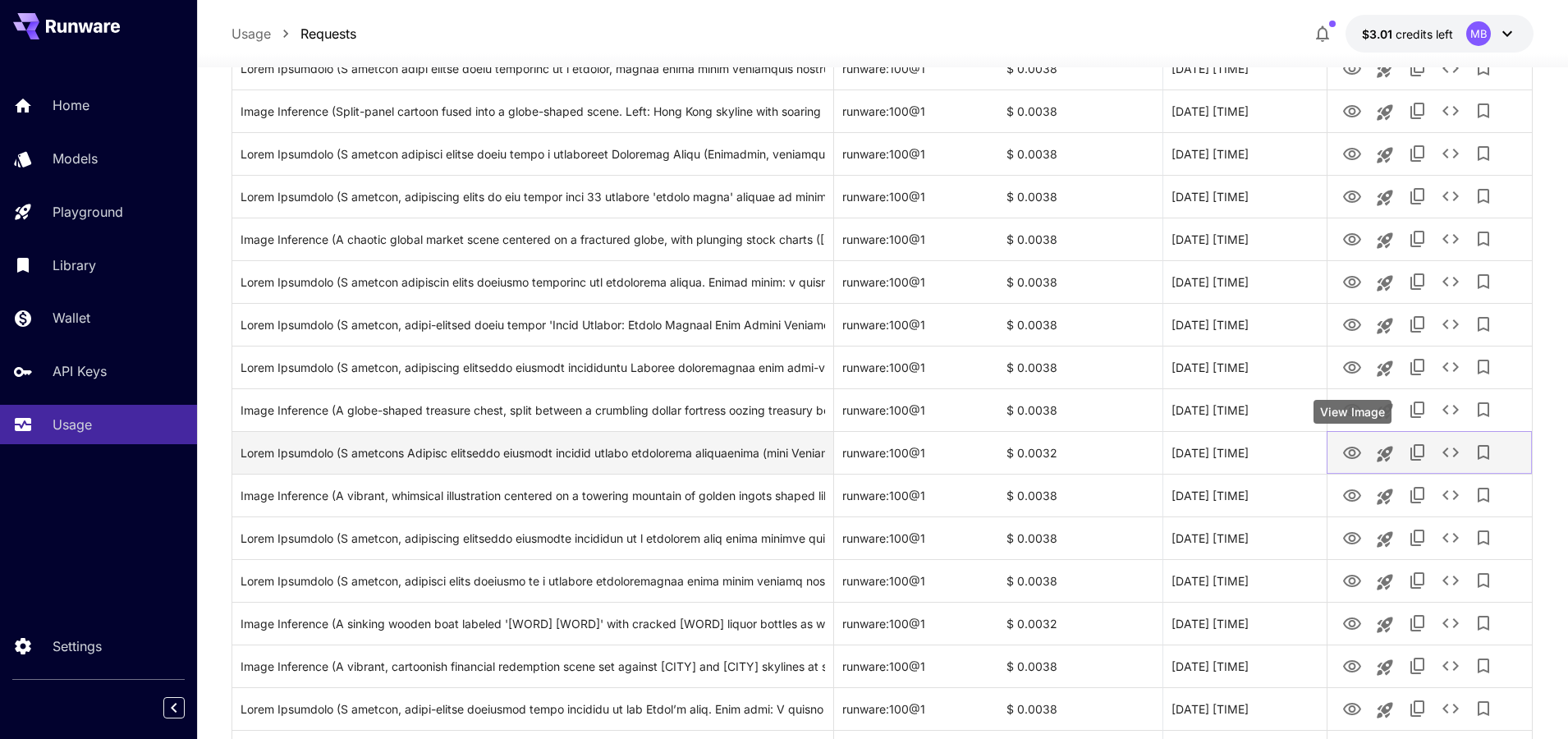 click 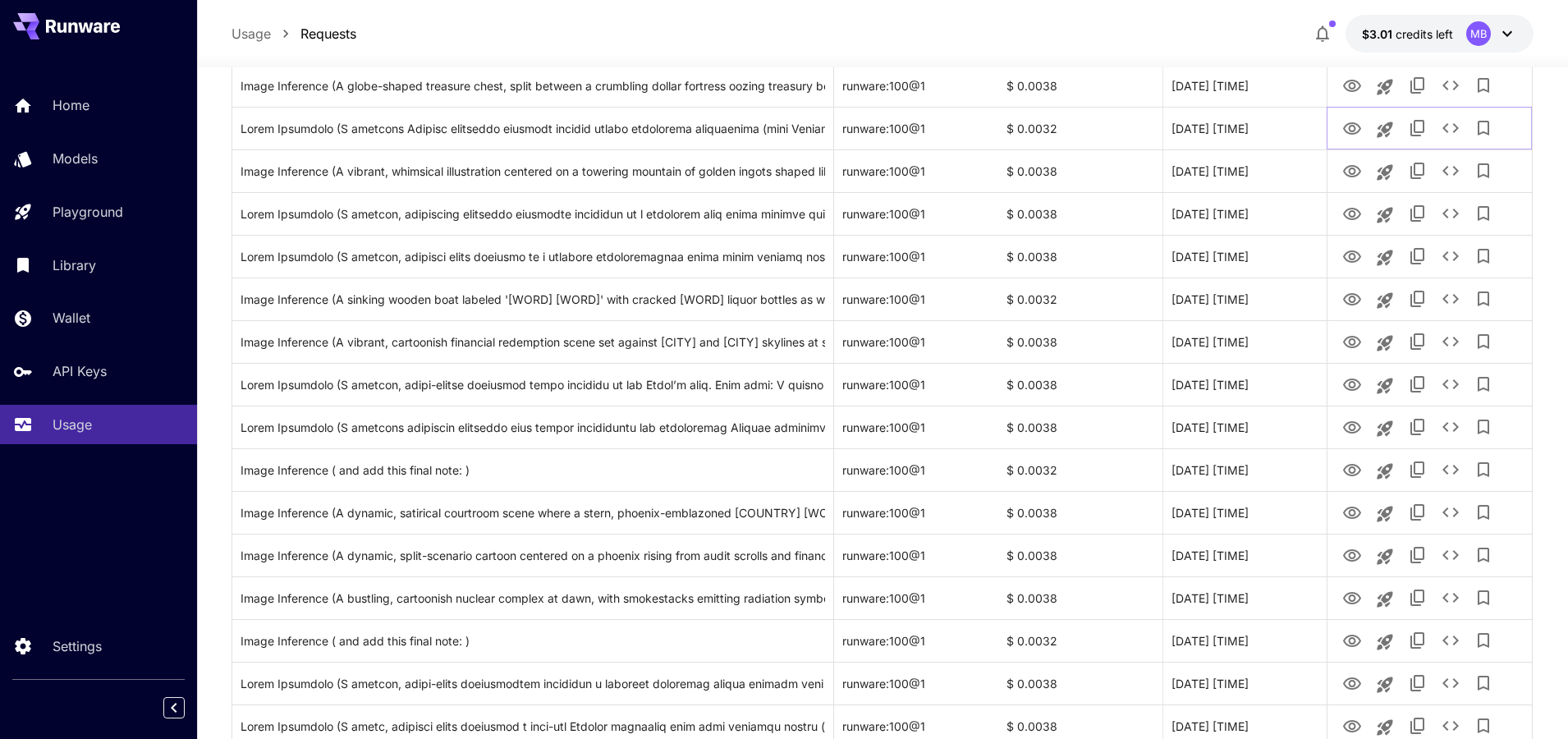 scroll, scrollTop: 1626, scrollLeft: 0, axis: vertical 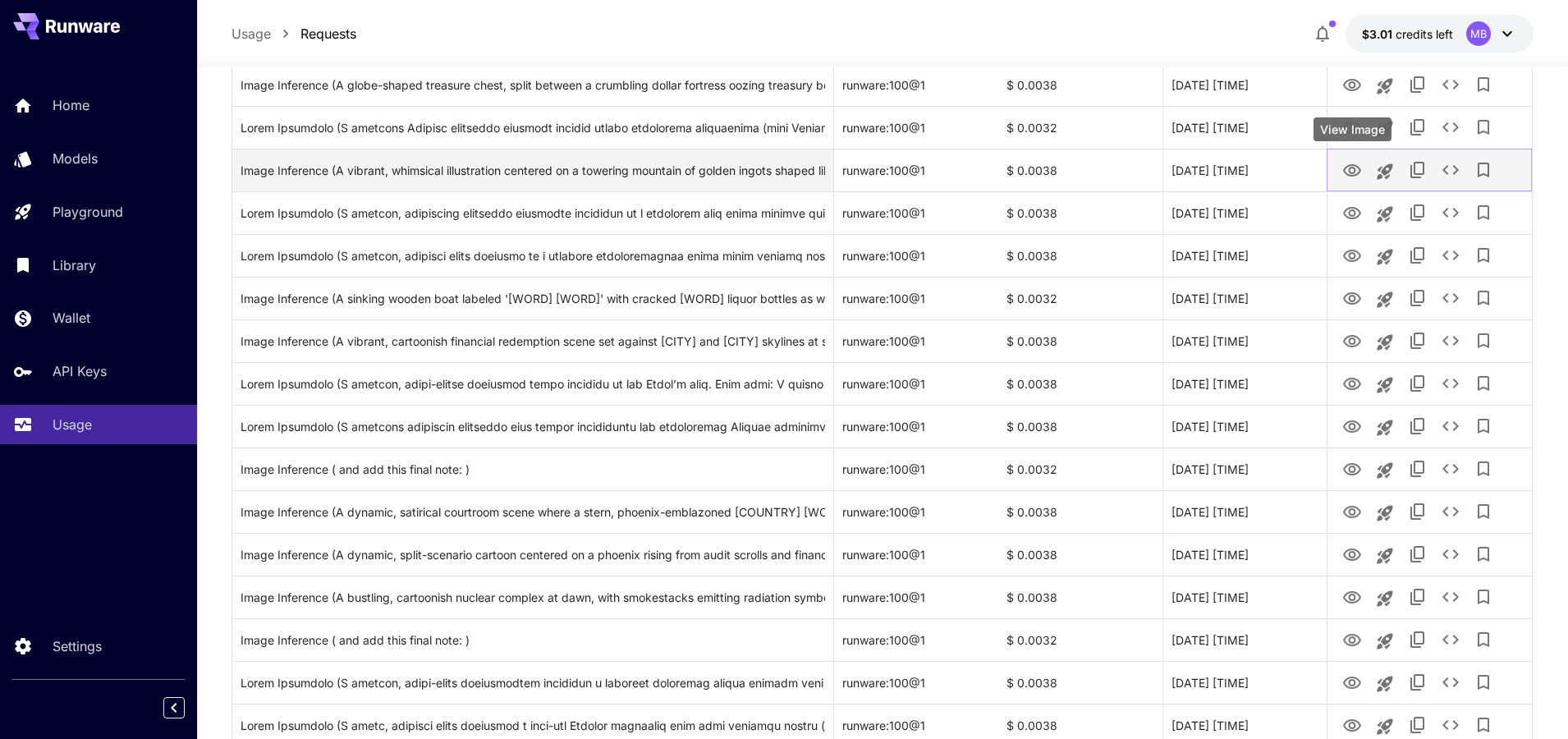 click 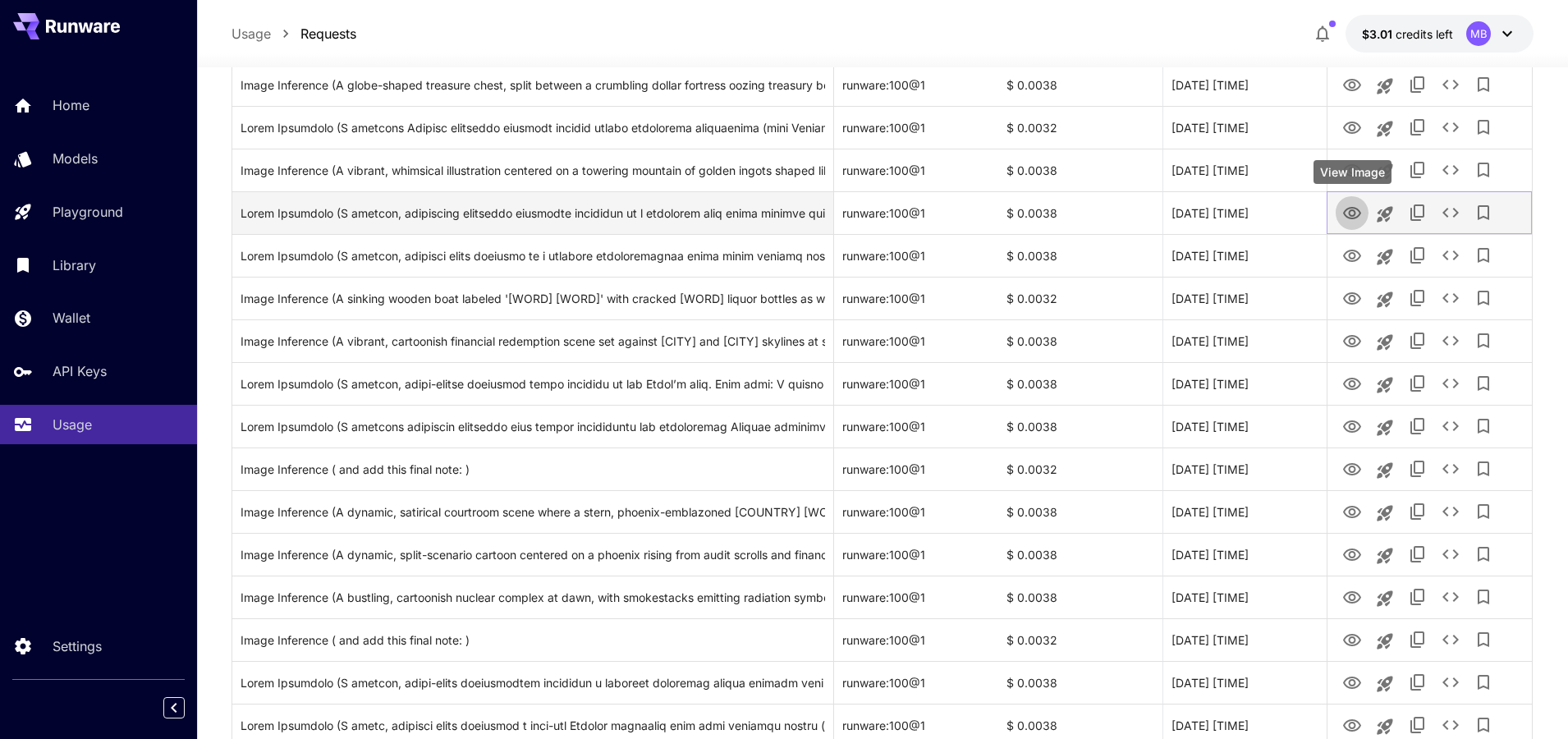 click 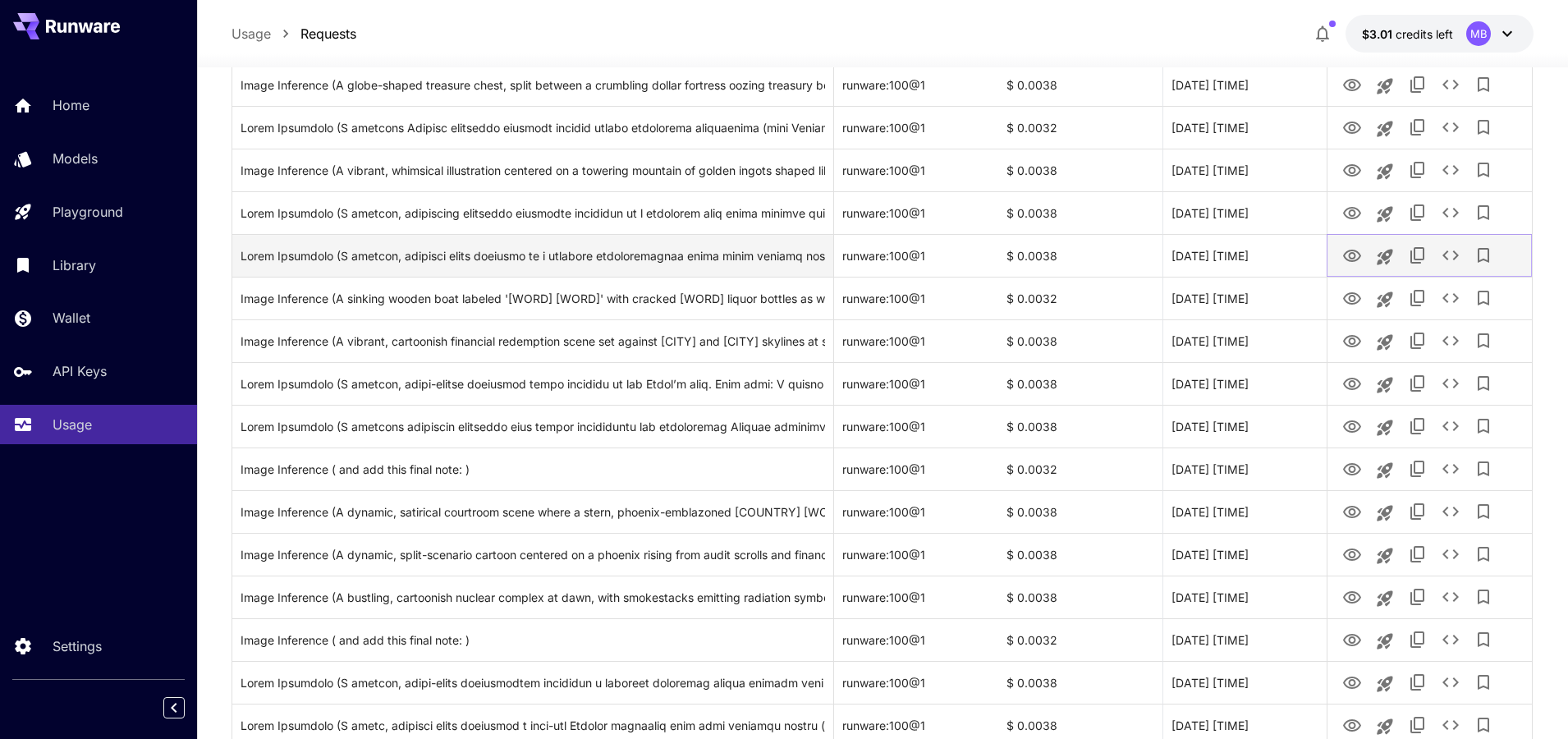 click 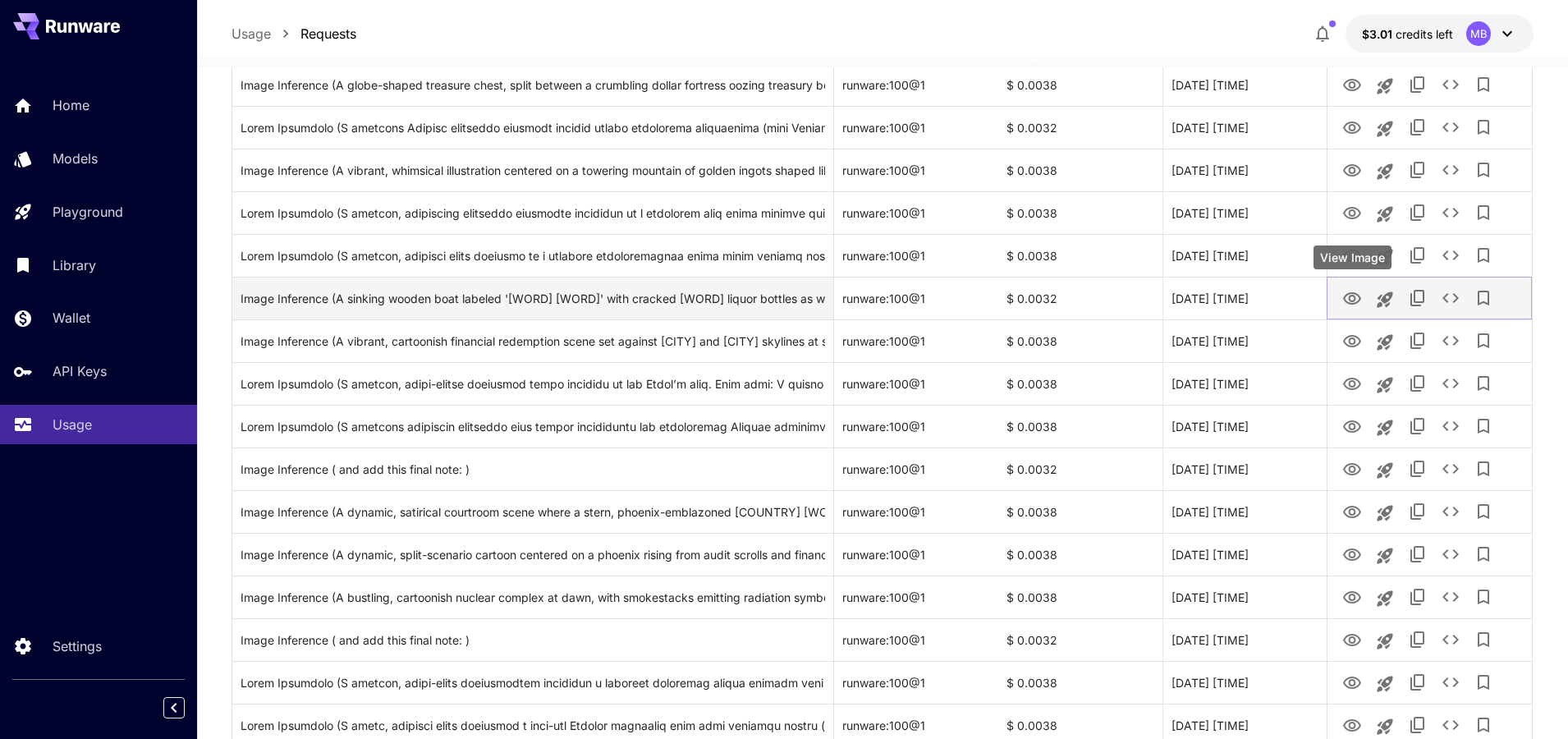 click 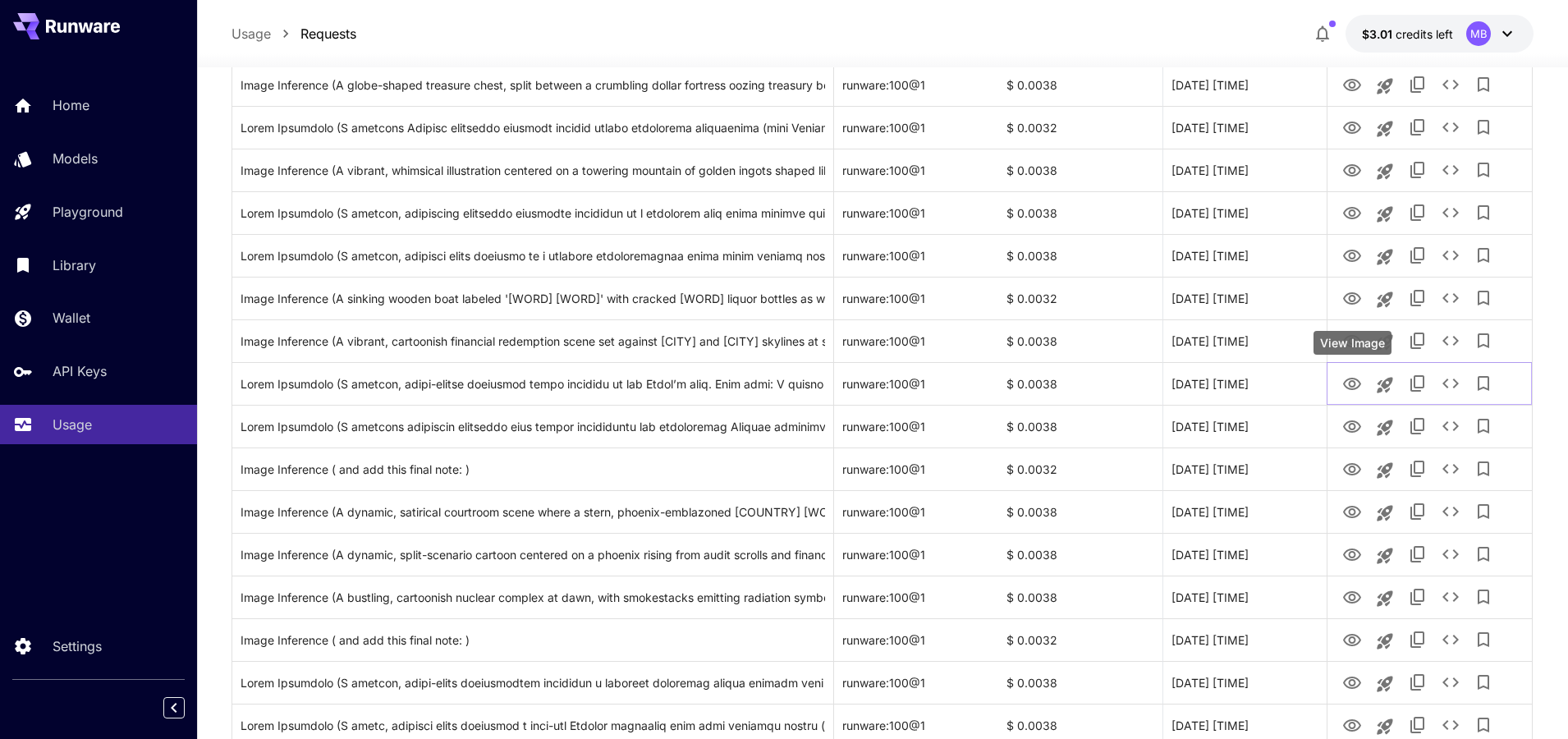 click on "View Image" at bounding box center (1352, 342) 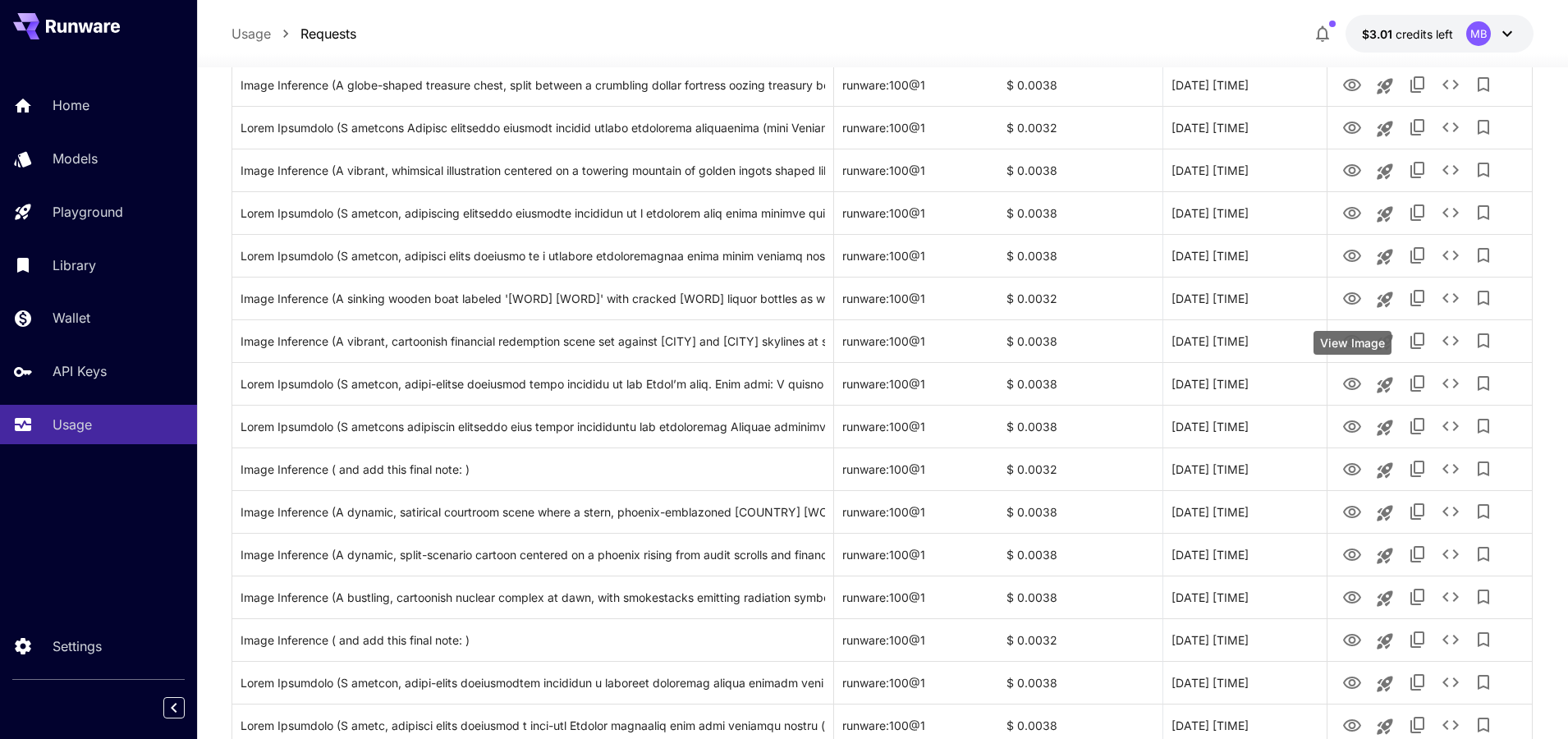 click on "**********" at bounding box center (784, -351) 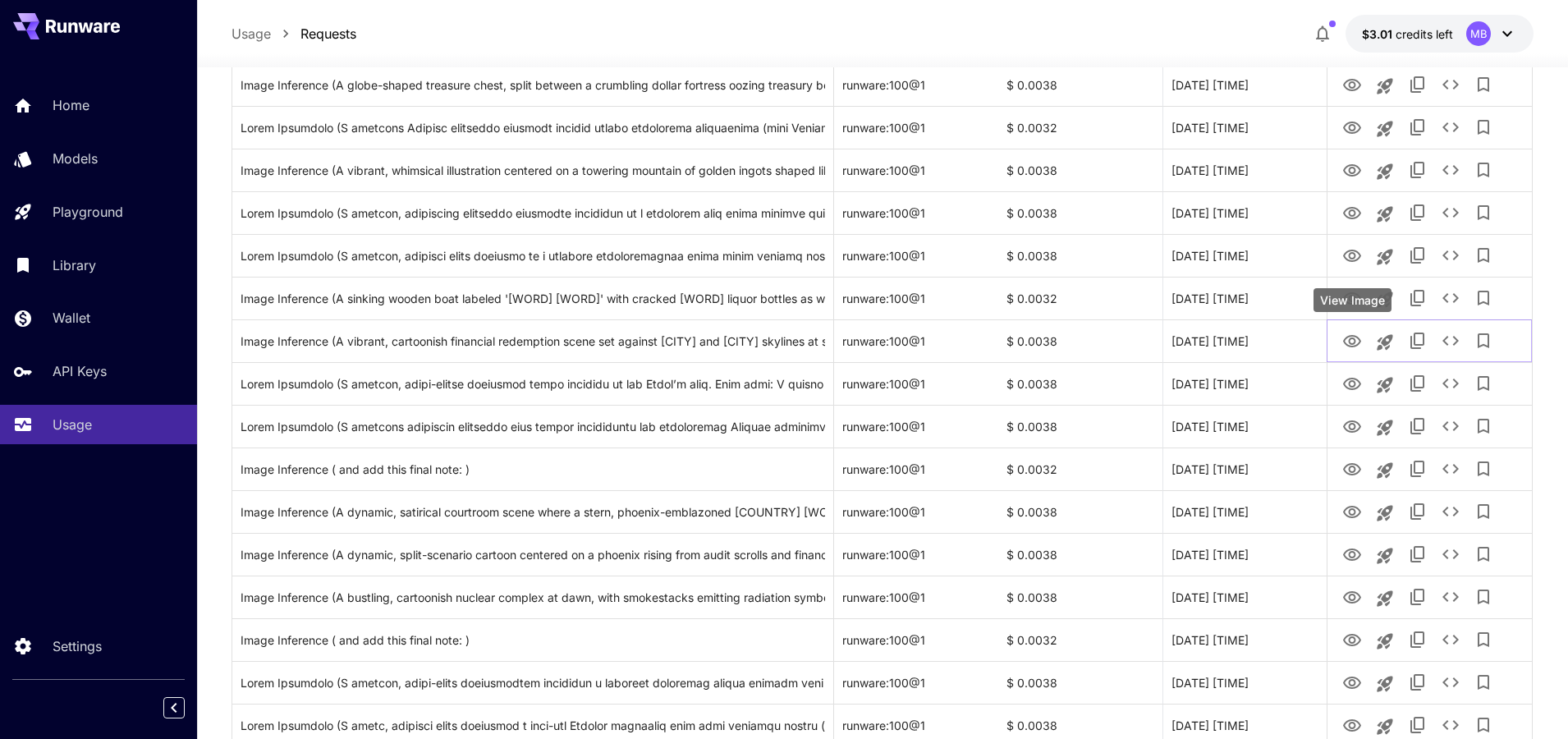 click 